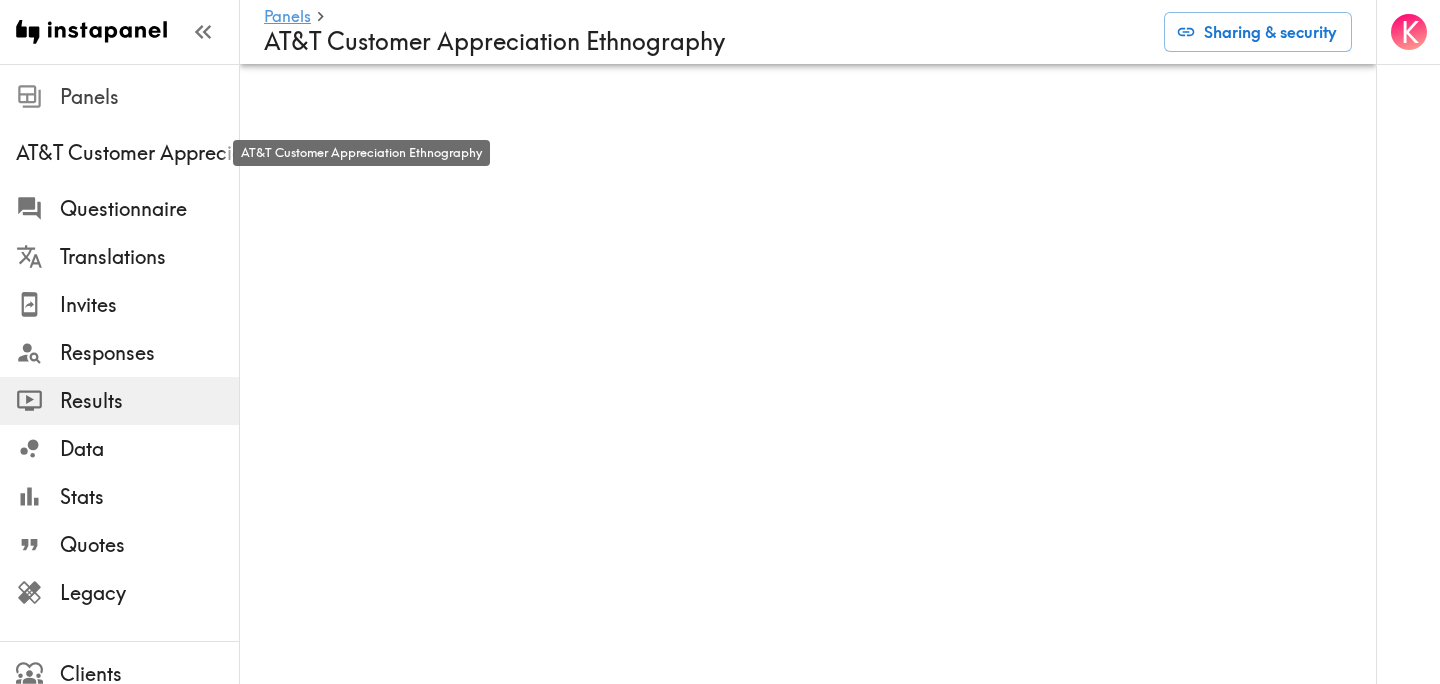 scroll, scrollTop: 0, scrollLeft: 0, axis: both 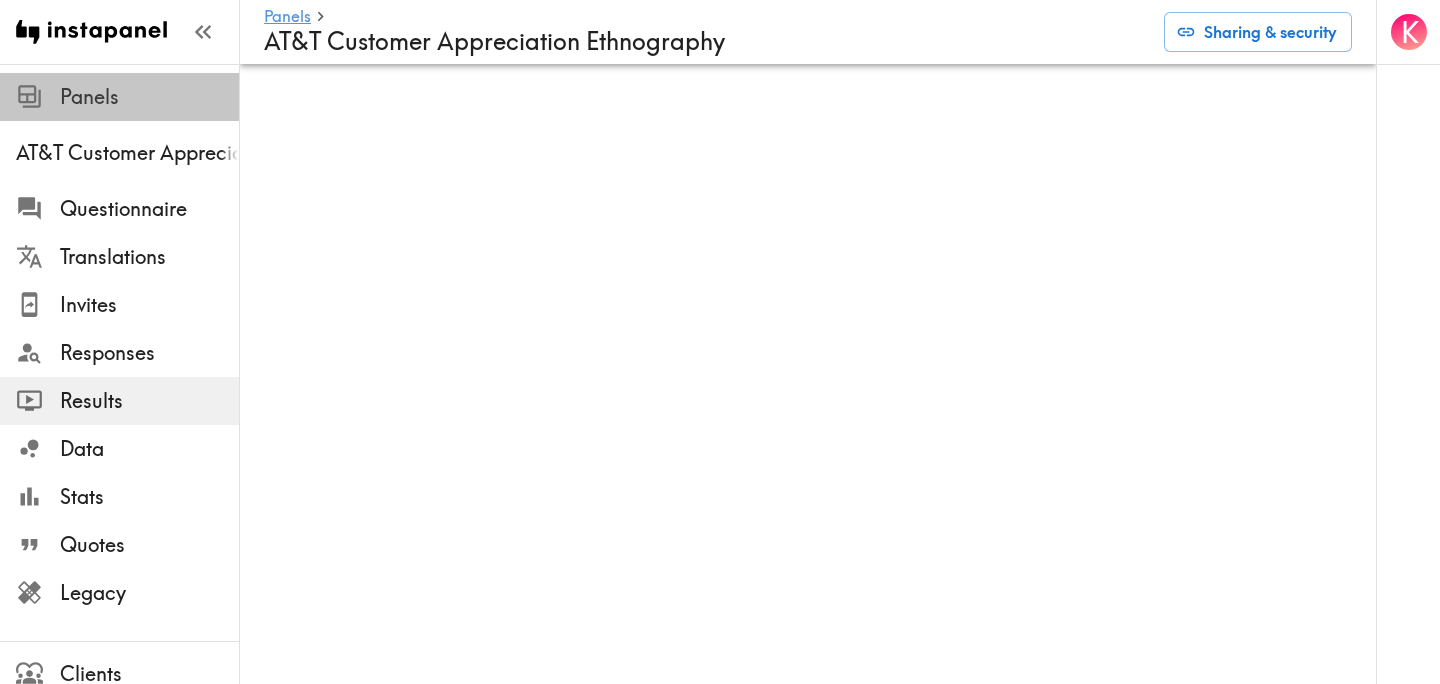 click on "Panels" at bounding box center [149, 97] 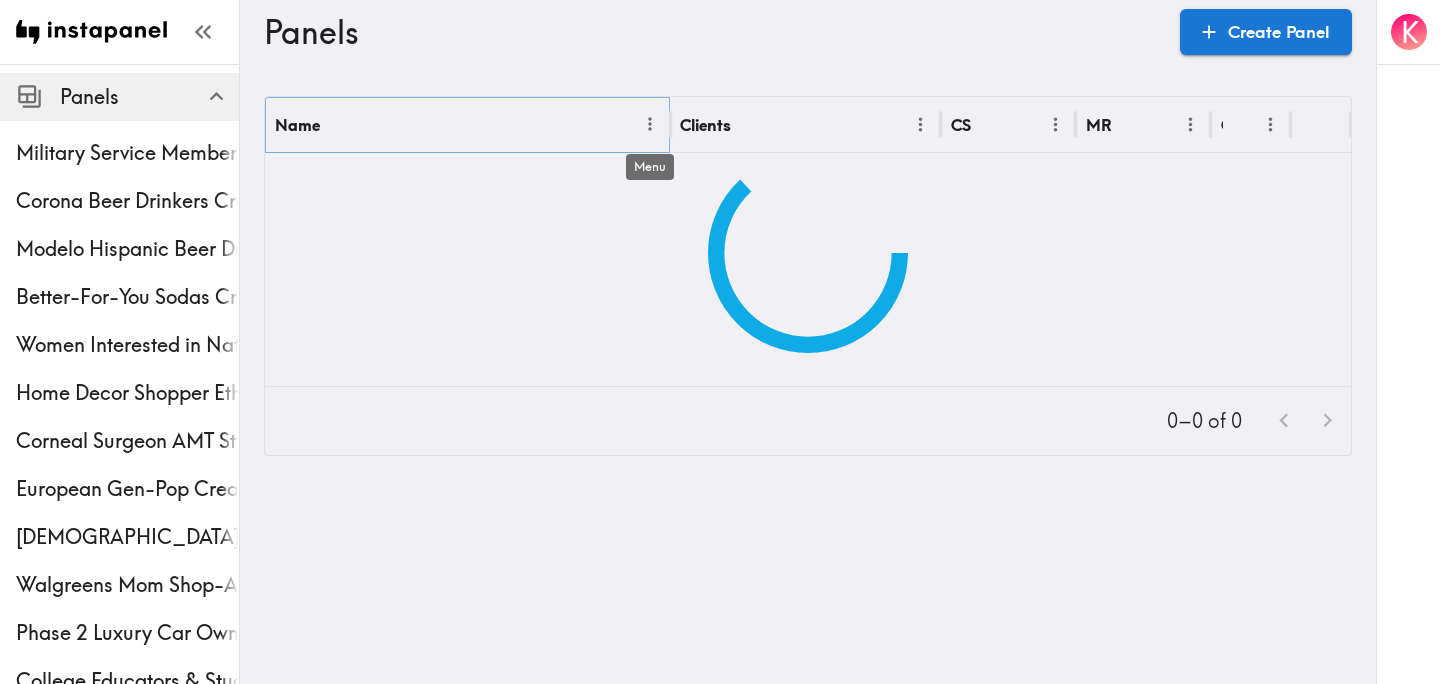 click 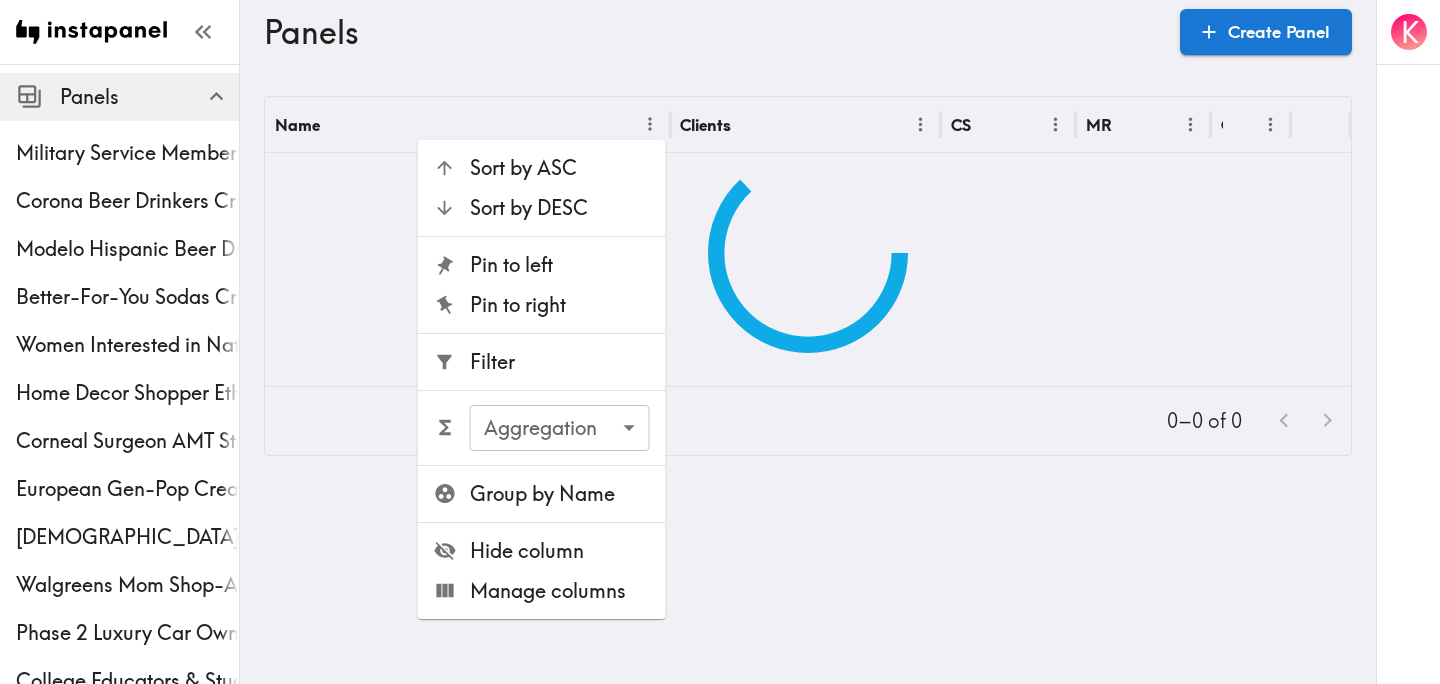 click on "Filter" at bounding box center (560, 362) 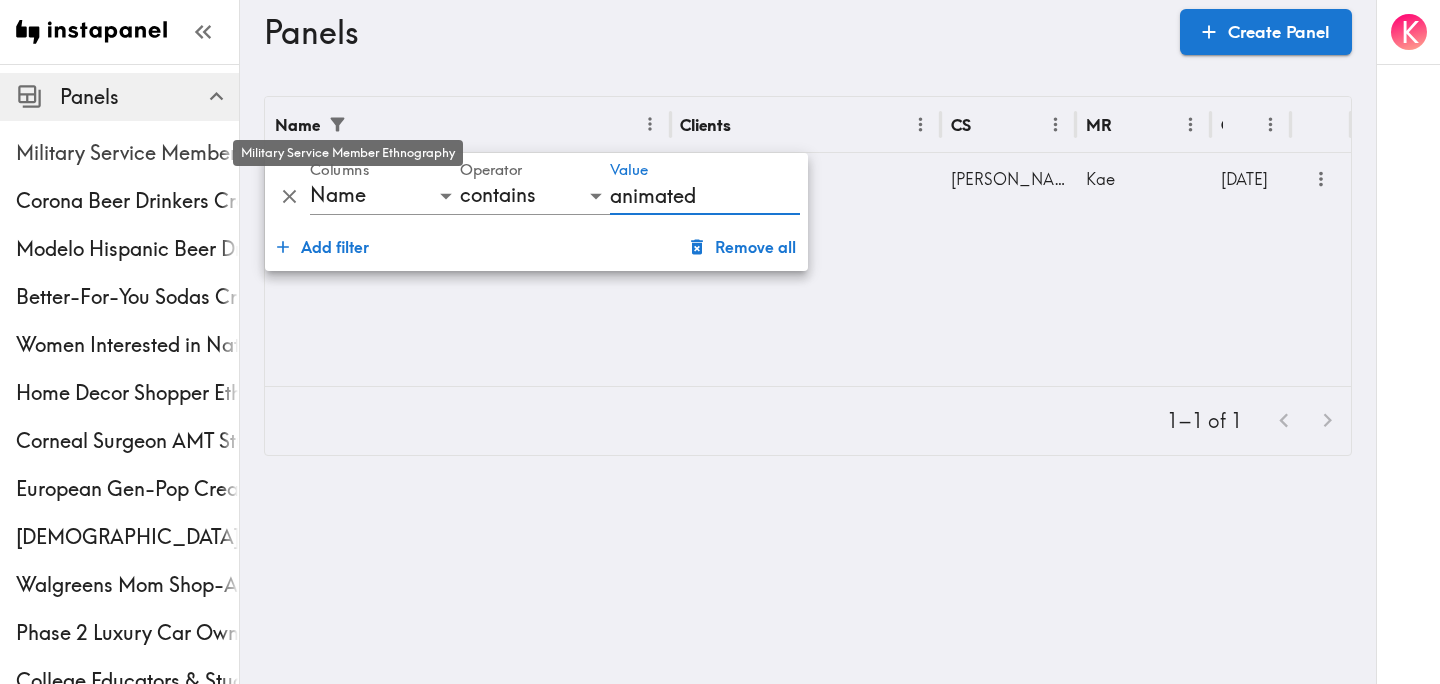 type on "animated" 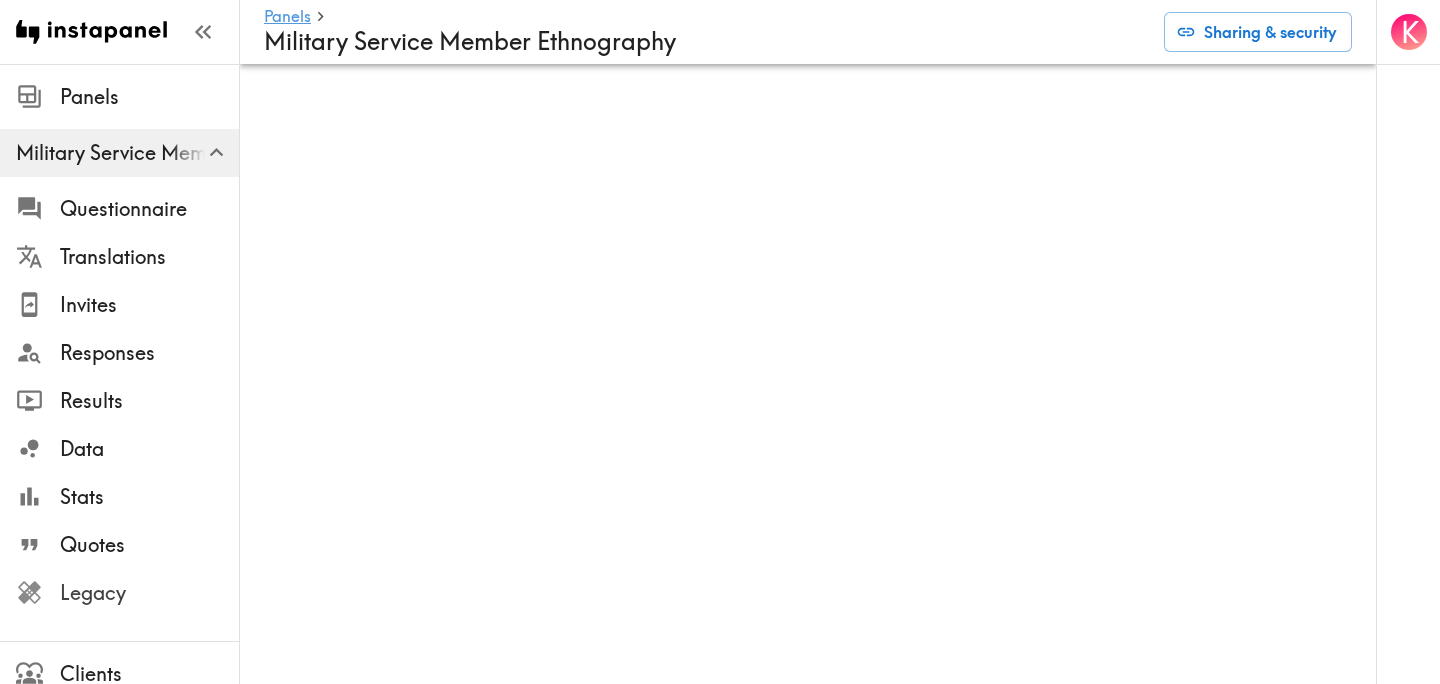 click on "Legacy" at bounding box center [149, 593] 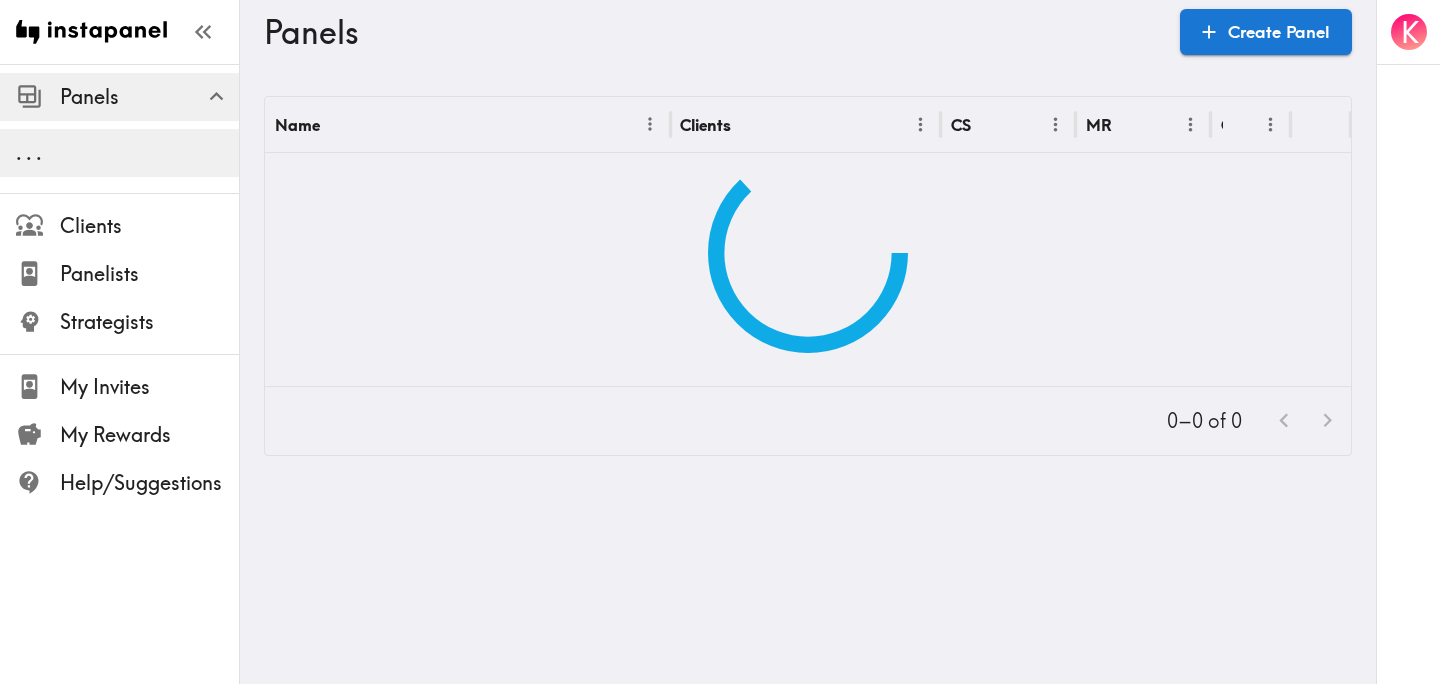 scroll, scrollTop: 0, scrollLeft: 0, axis: both 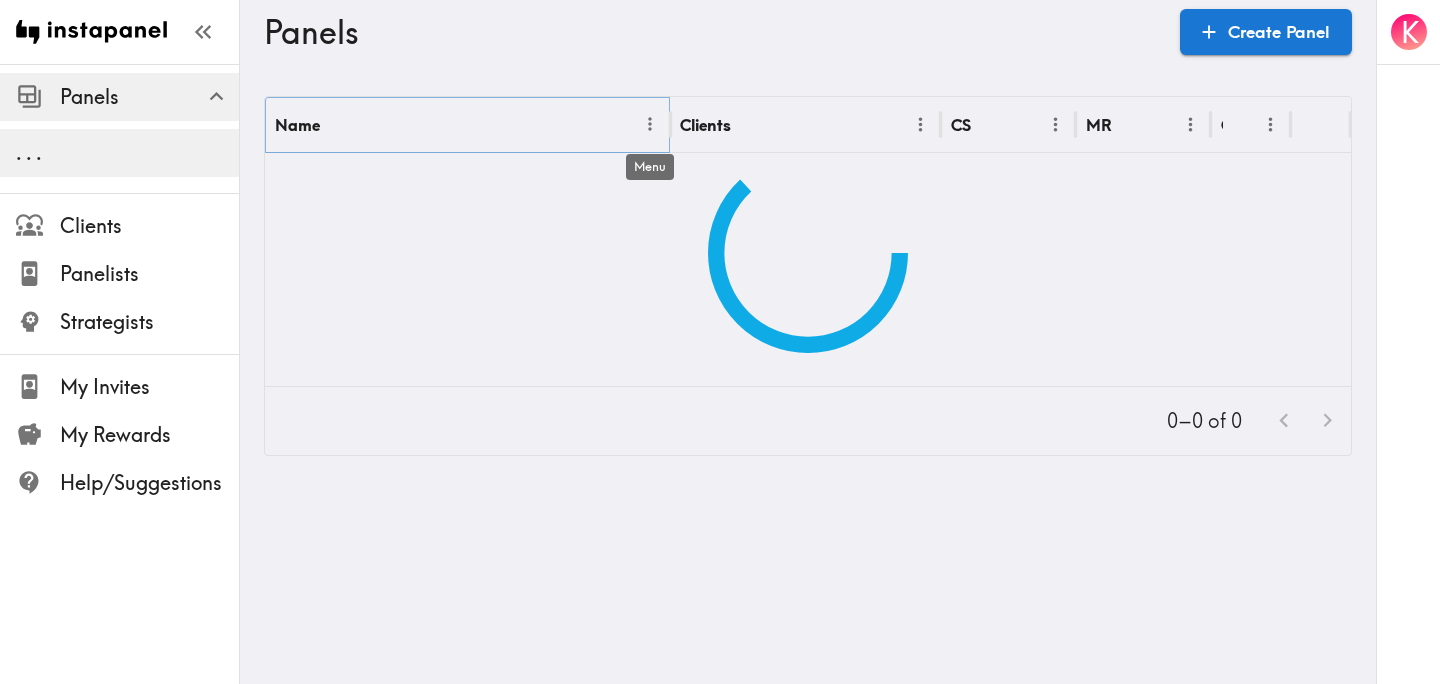 click 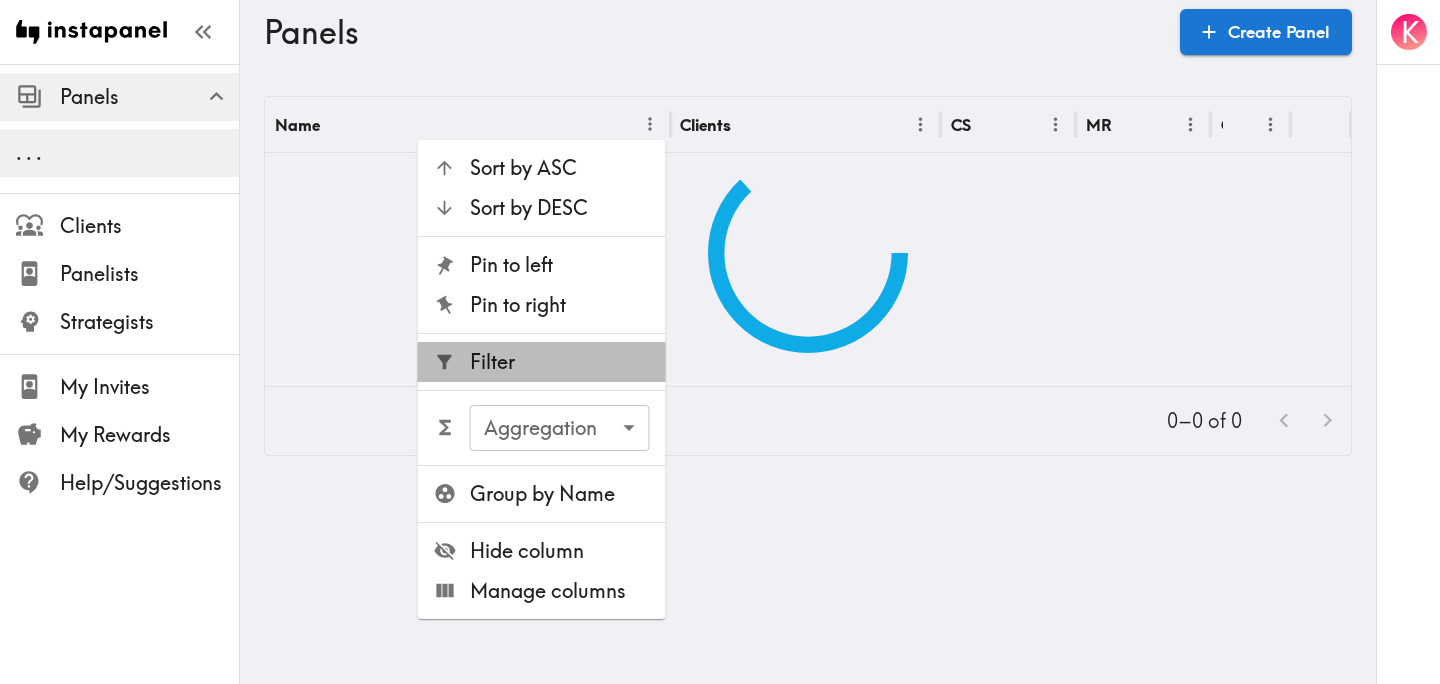 click on "Filter" at bounding box center (560, 362) 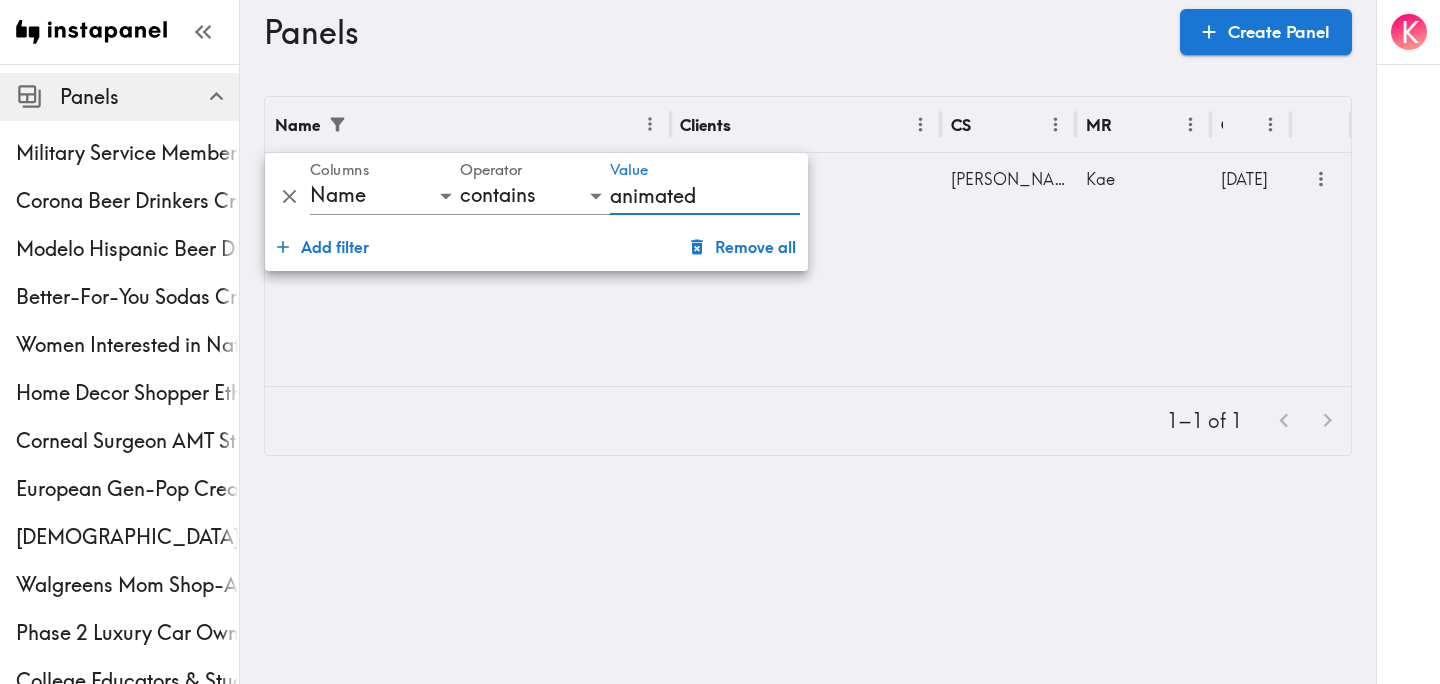 type on "animated" 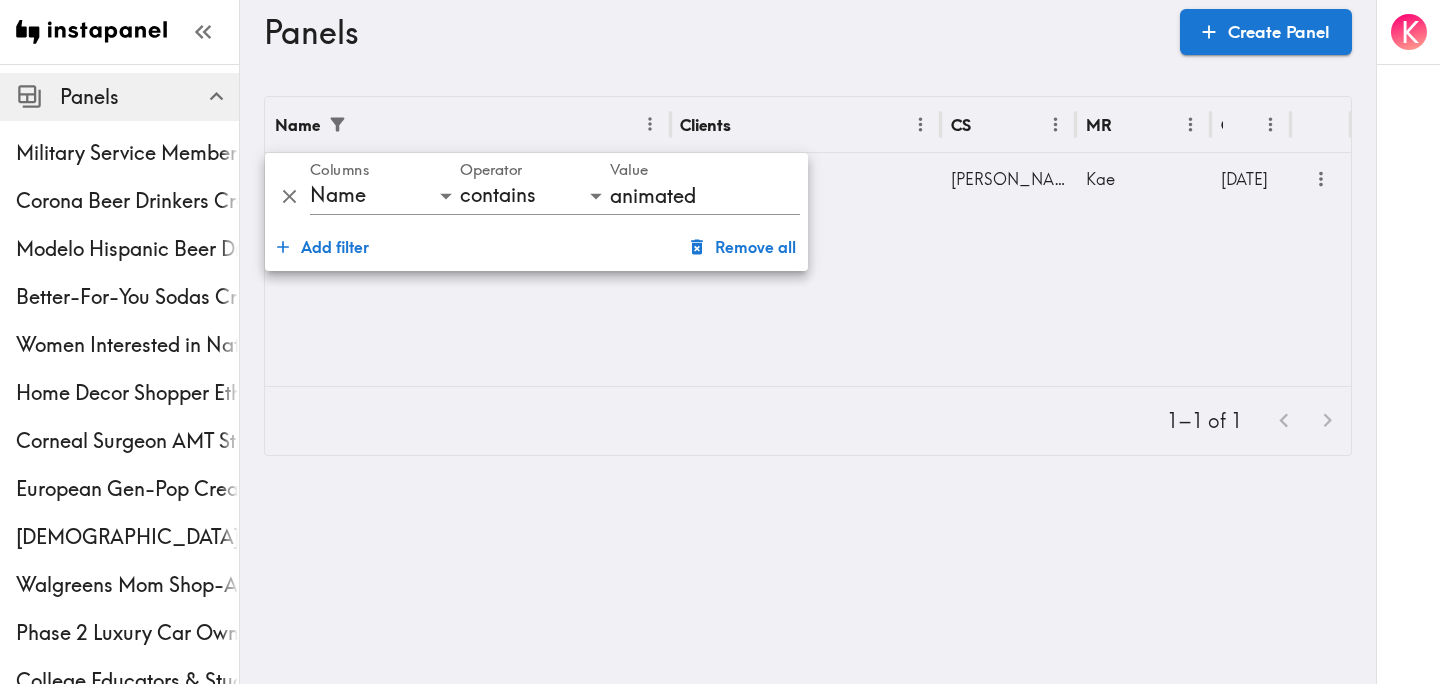 click on "Panels Create Panel Name Clients CS MR Created US Kids Animated Characters Creative Testing &Furthermore [PERSON_NAME] [DATE] 1–1 of 1" at bounding box center [808, 276] 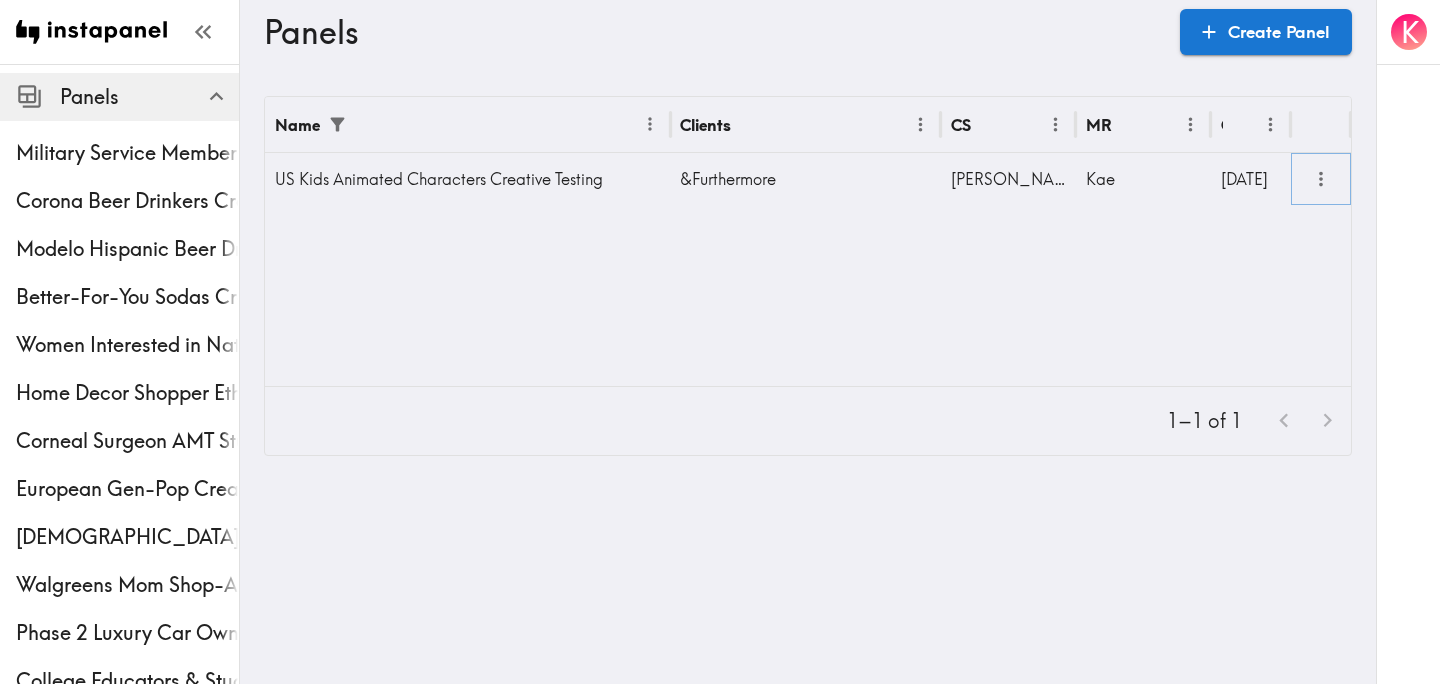 click 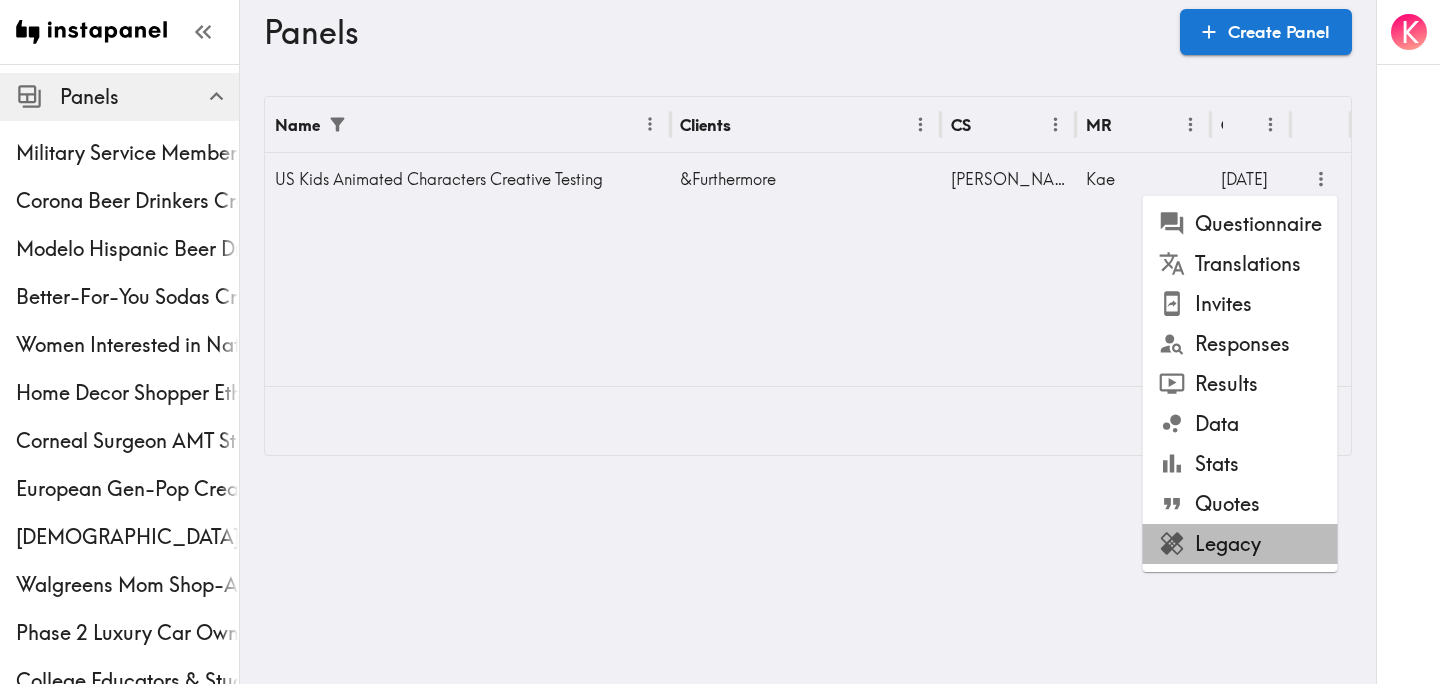click on "Legacy" at bounding box center [1240, 544] 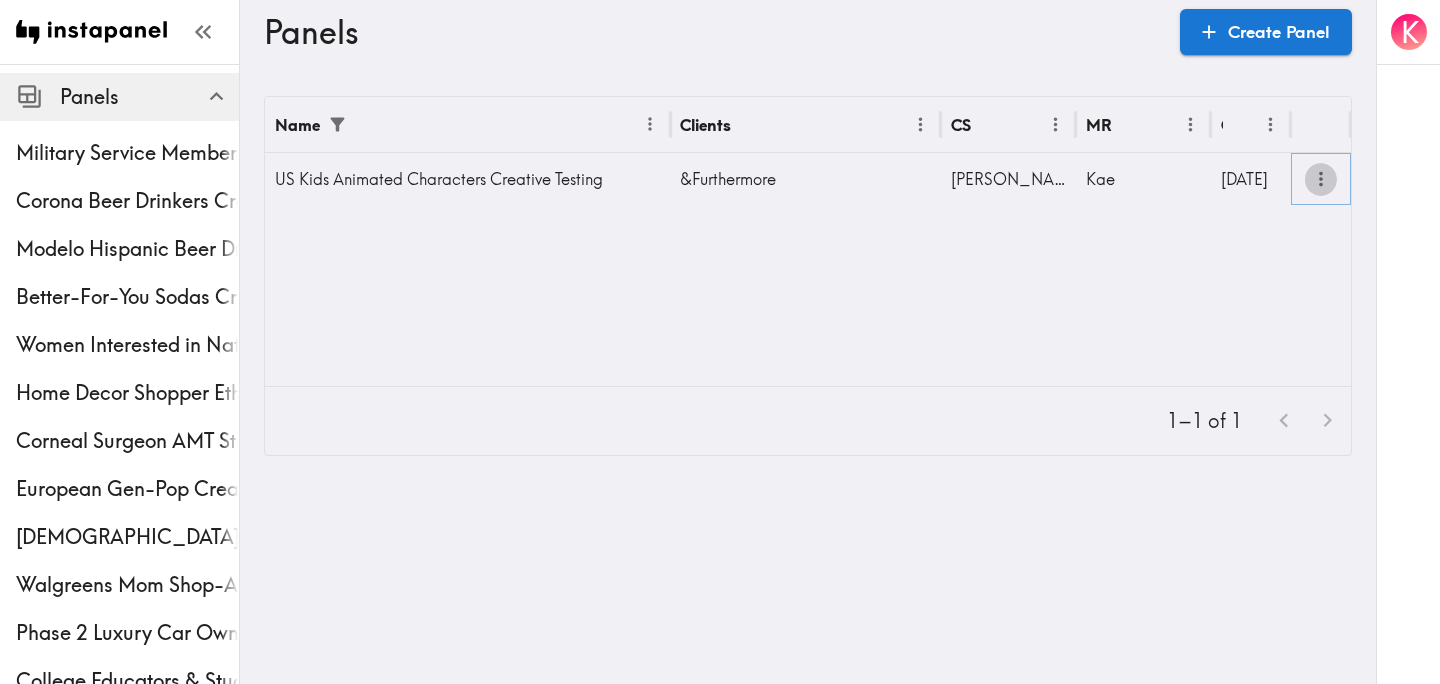 click 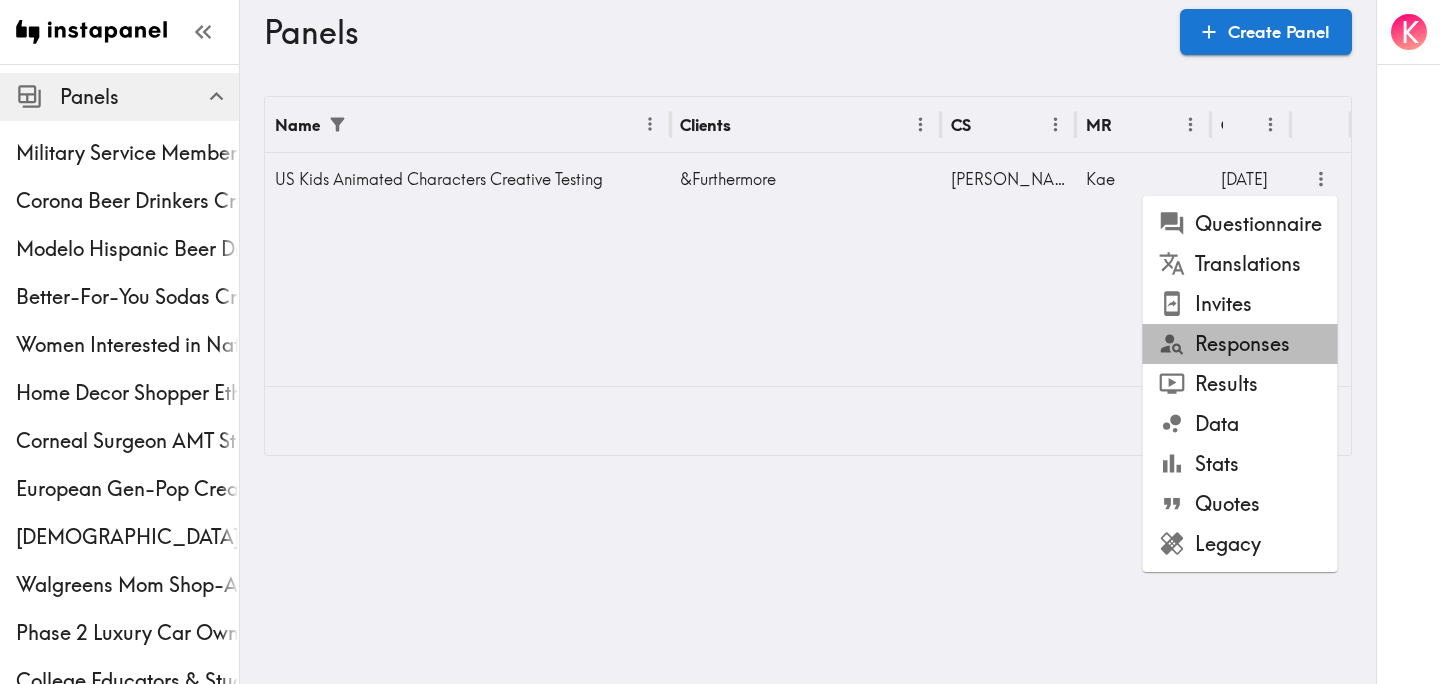 click on "Responses" at bounding box center [1240, 344] 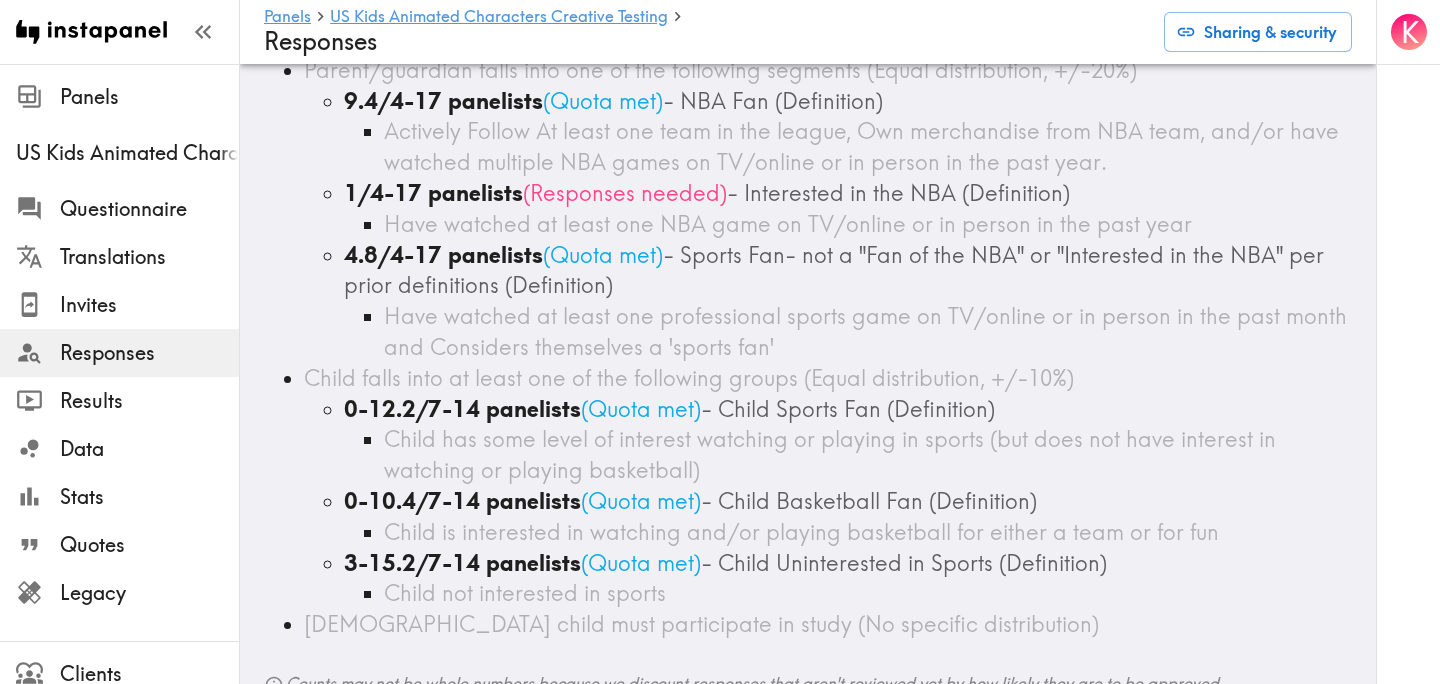 scroll, scrollTop: 0, scrollLeft: 0, axis: both 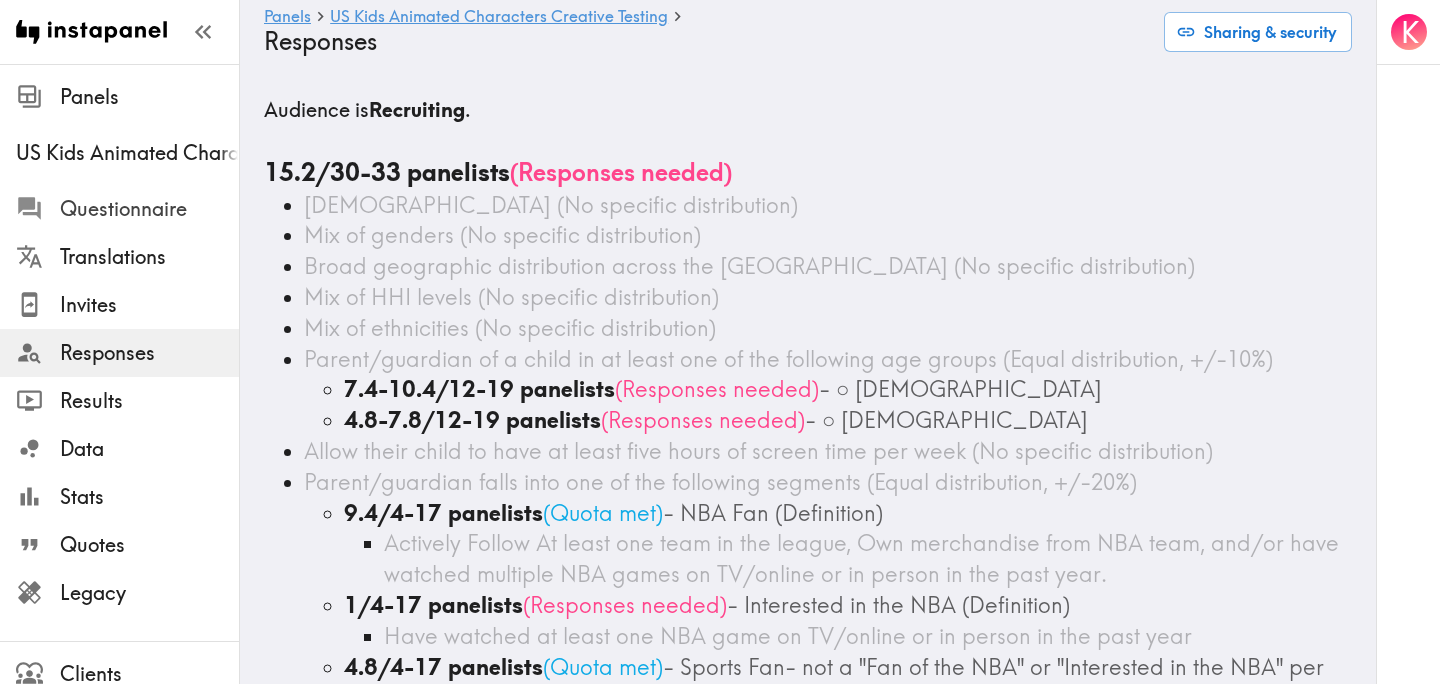 click on "Questionnaire" at bounding box center (149, 209) 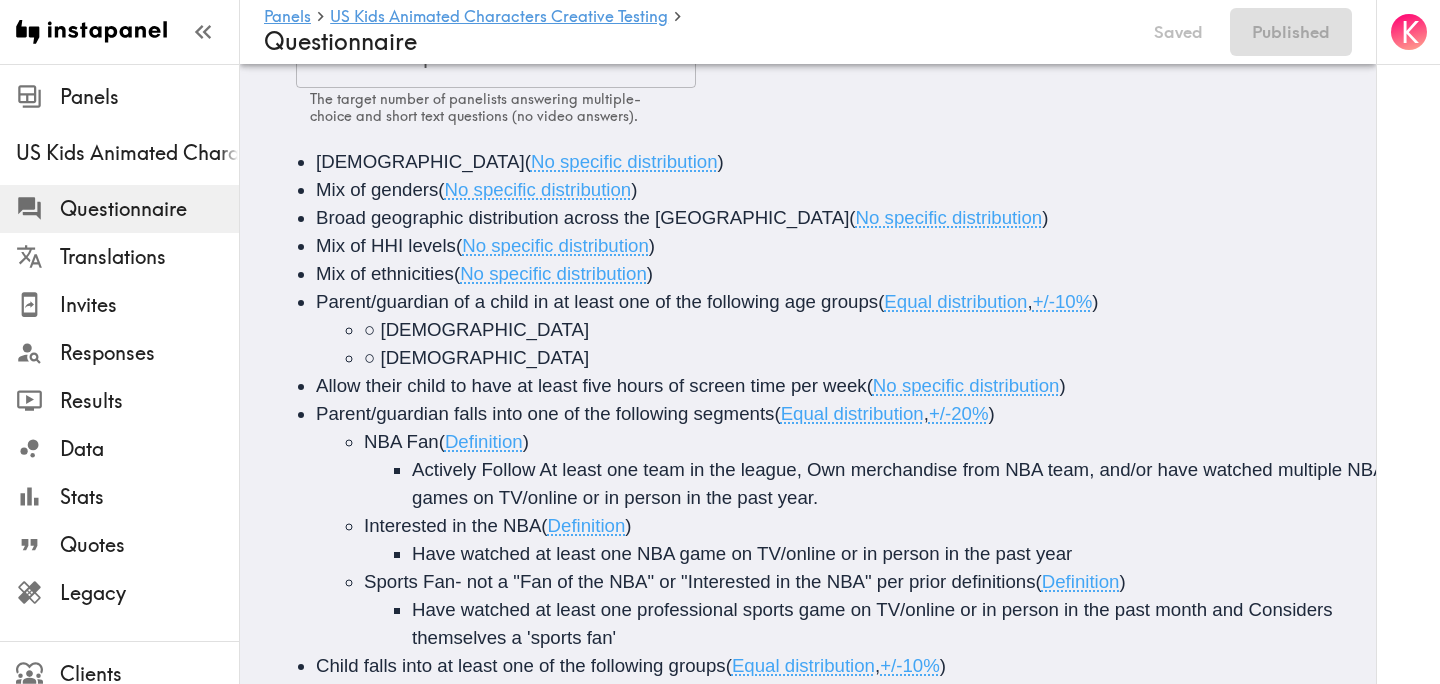 scroll, scrollTop: 0, scrollLeft: 0, axis: both 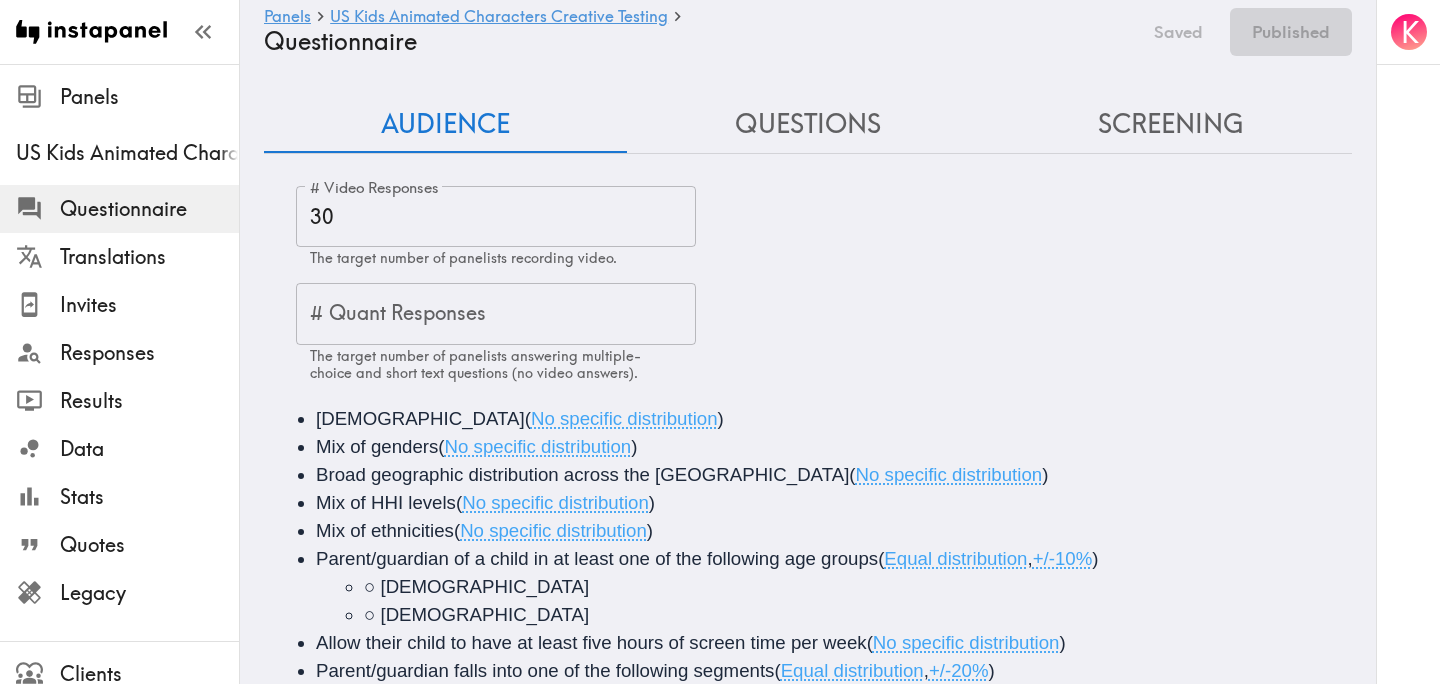 click on "Screening" at bounding box center [1170, 124] 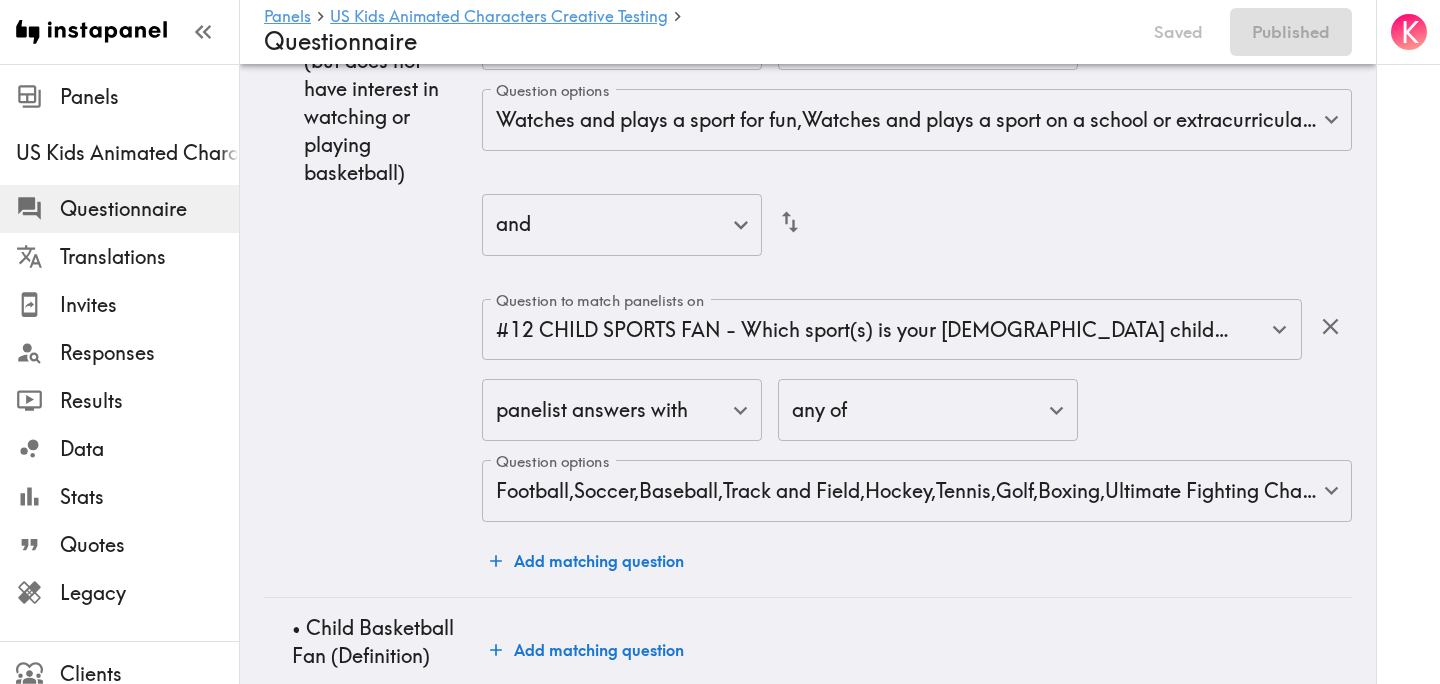scroll, scrollTop: 12687, scrollLeft: 0, axis: vertical 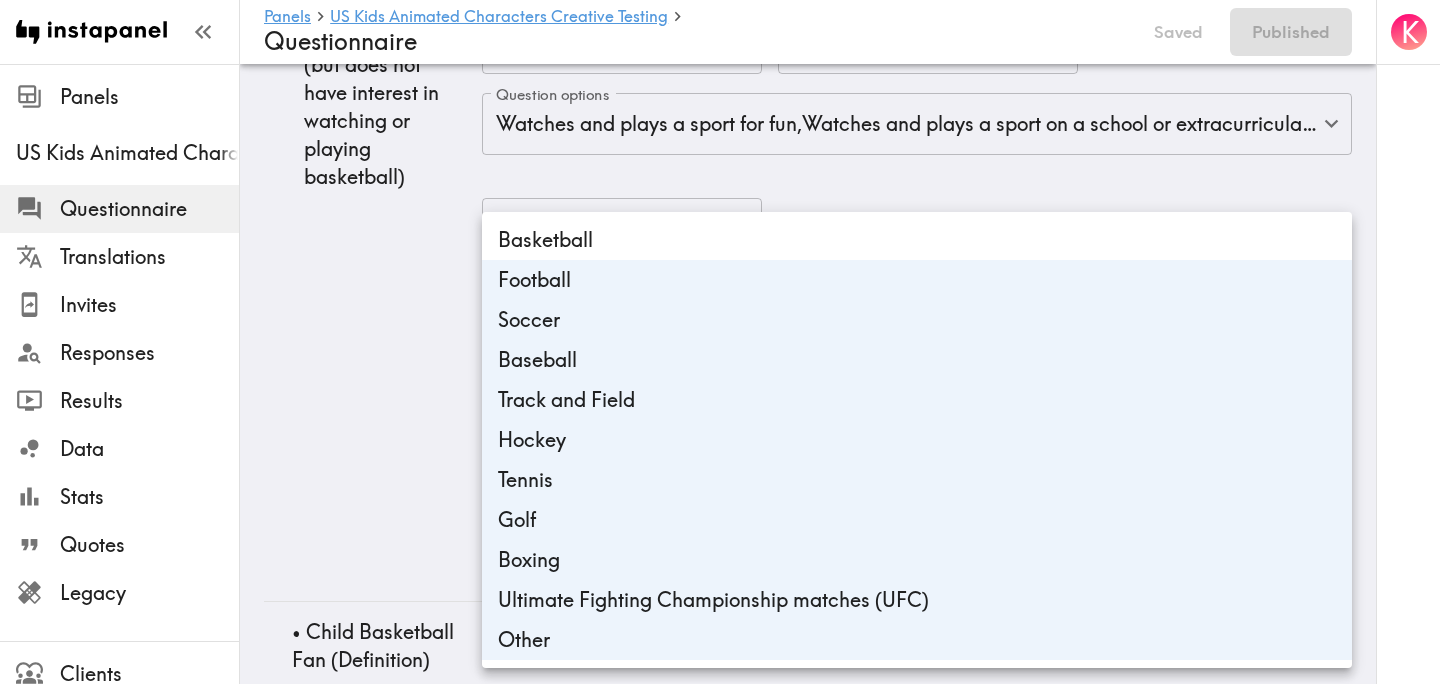 click on "Instapanel -  Panels  -  US Kids Animated Characters Creative Testing  -  Questionnaire Panels US Kids Animated Characters Creative Testing Questionnaire Translations Invites Responses Results Data Stats Quotes Legacy Clients Panelists Strategists My Invites My Rewards Help/Suggestions K Panels   US Kids Animated Characters Creative Testing   Questionnaire Saved Published Audience Questions Screening # Video Responses 30 # Video Responses The target number of panelists recording video. # Quant Responses # Quant Responses The target number of panelists answering multiple-choice and short text questions (no video answers). 18+ years old  ( No specific distribution ) Mix of genders  ( No specific distribution ) Broad geographic distribution across the US  ( No specific distribution ) Mix of HHI levels  ( No specific distribution ) Mix of ethnicities  ( No specific distribution ) Parent/guardian of a child in at least one of the following age groups  ( Equal distribution ,  +/-10% ) ○ 6-8 years old ( ) ( ,  ) (" at bounding box center (720, -5024) 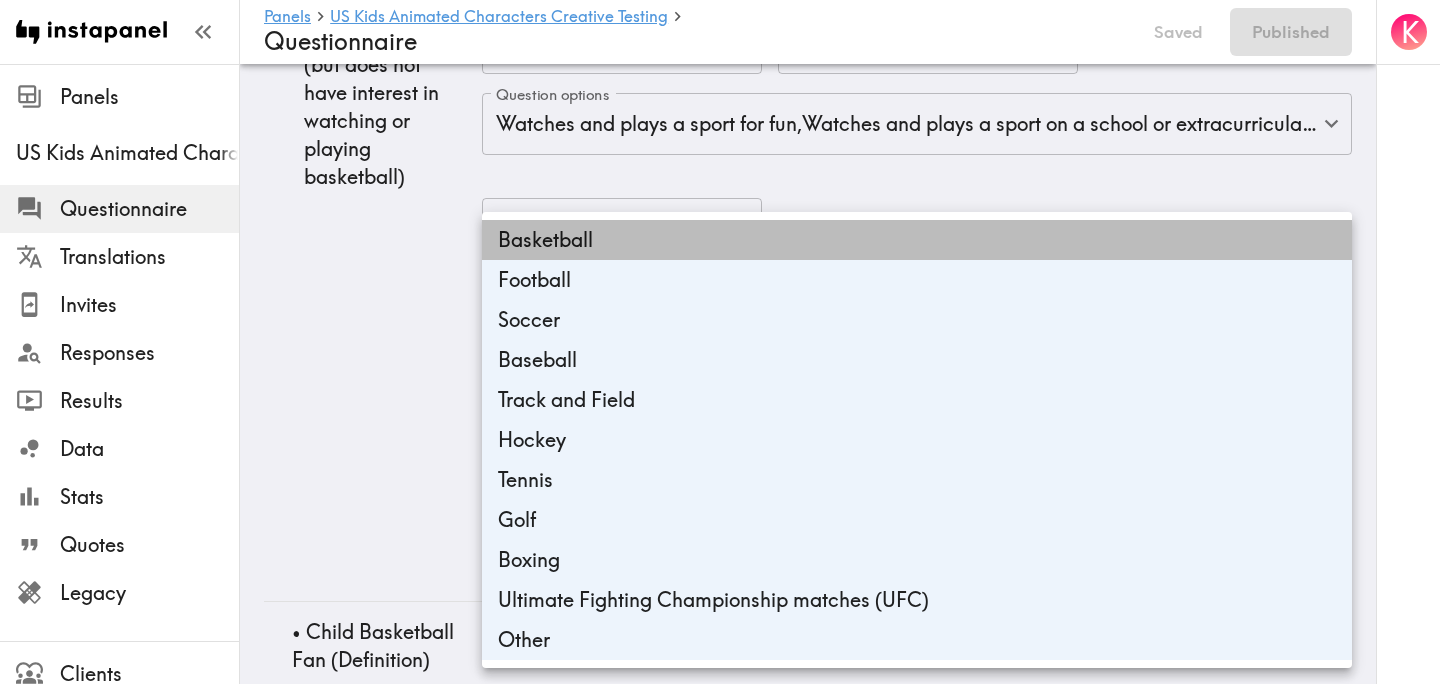 click on "Basketball" at bounding box center (917, 240) 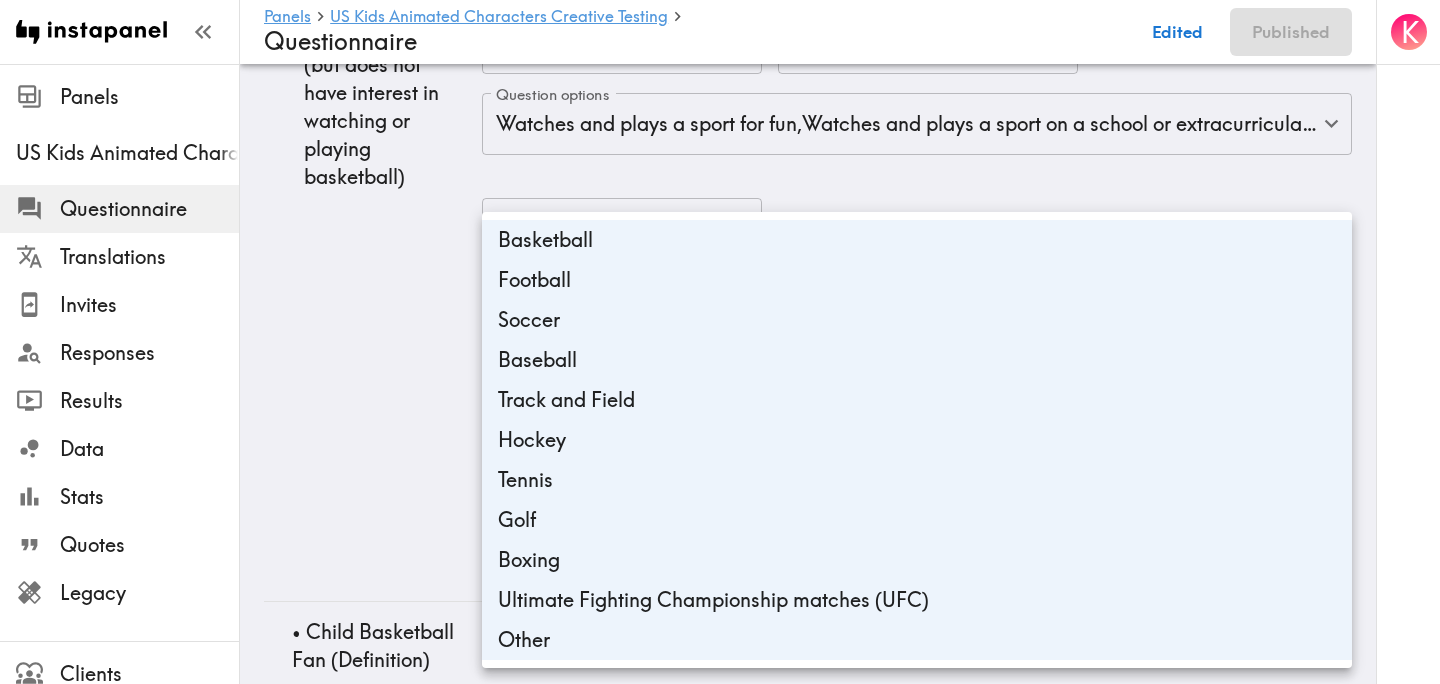 click on "Football" at bounding box center [917, 280] 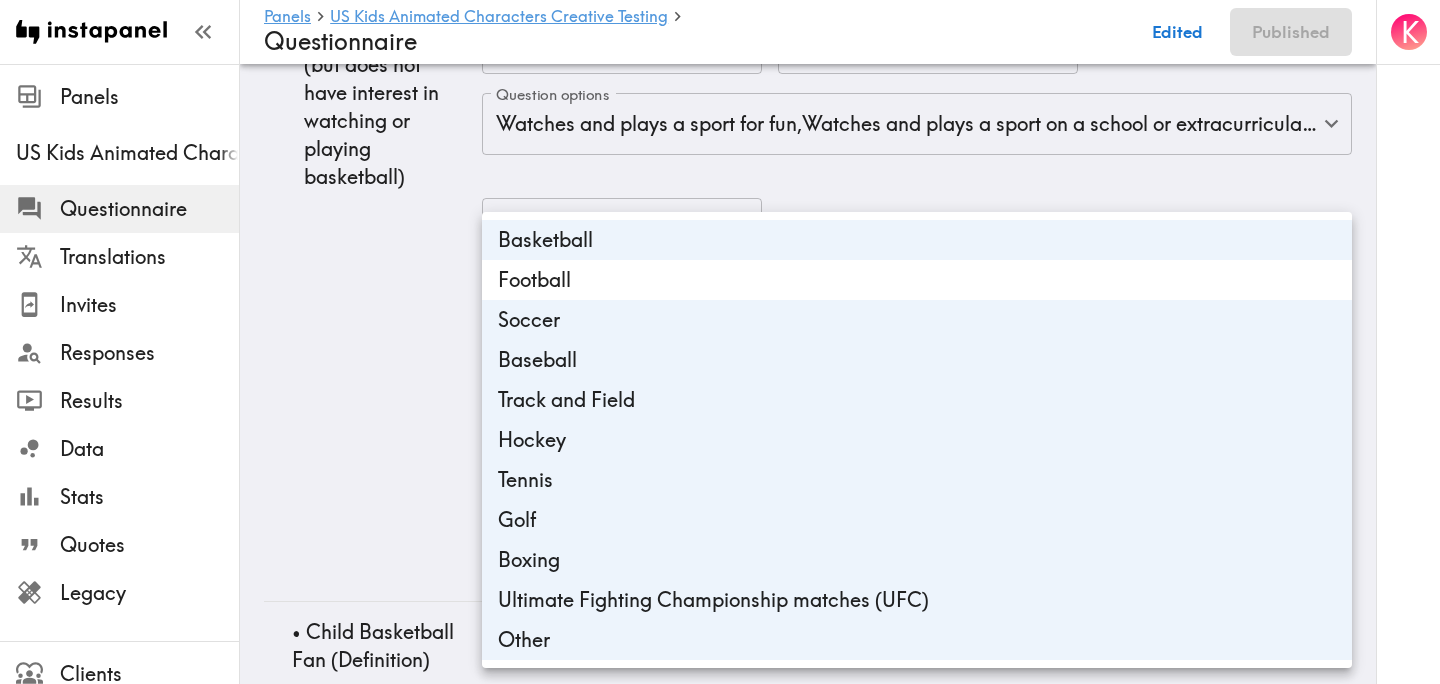 click on "Soccer" at bounding box center [917, 320] 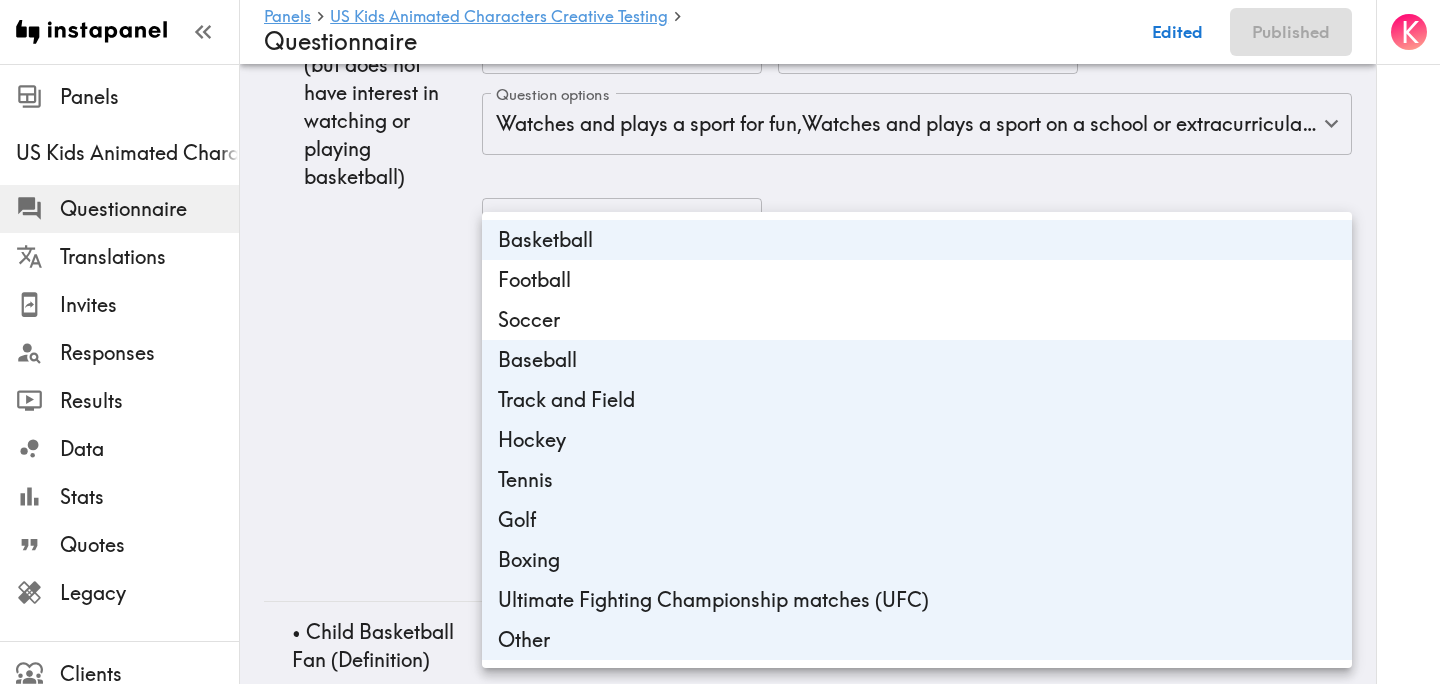 click on "Baseball" at bounding box center (917, 360) 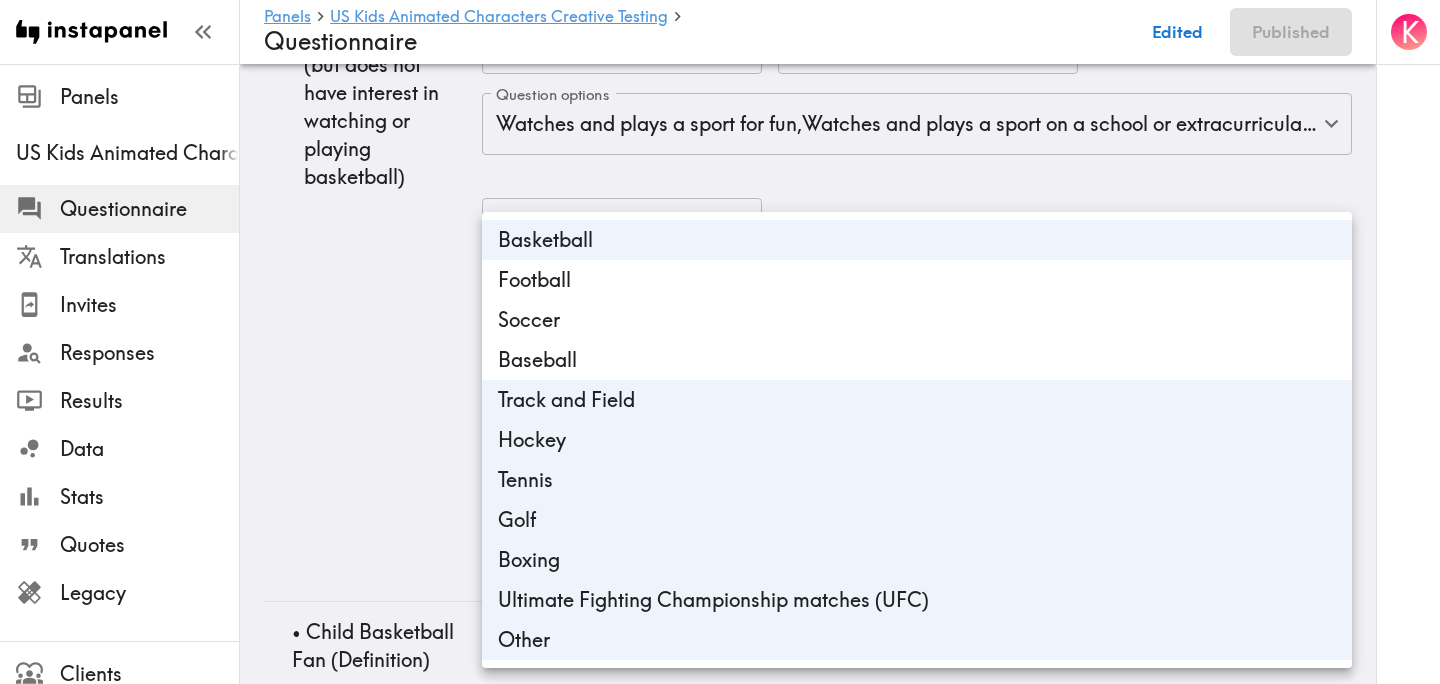 click on "Track and Field" at bounding box center (917, 400) 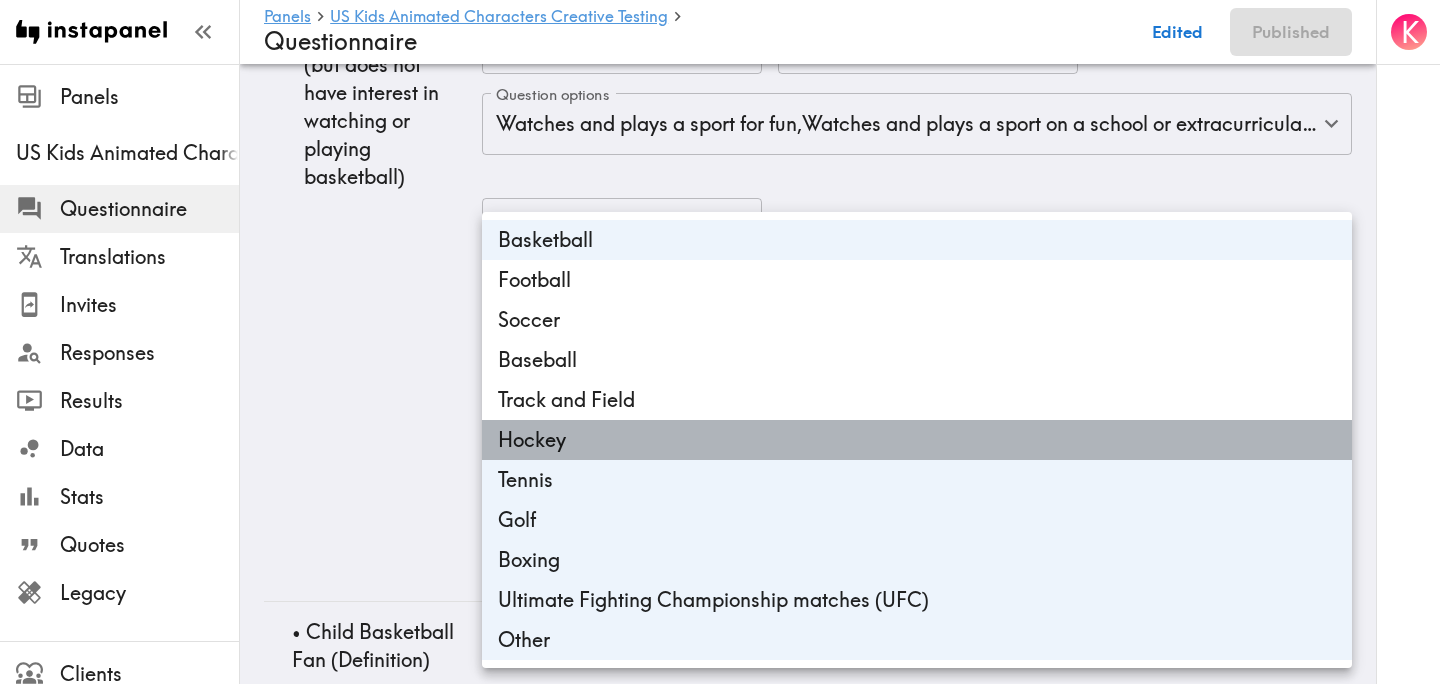 click on "Hockey" at bounding box center [917, 440] 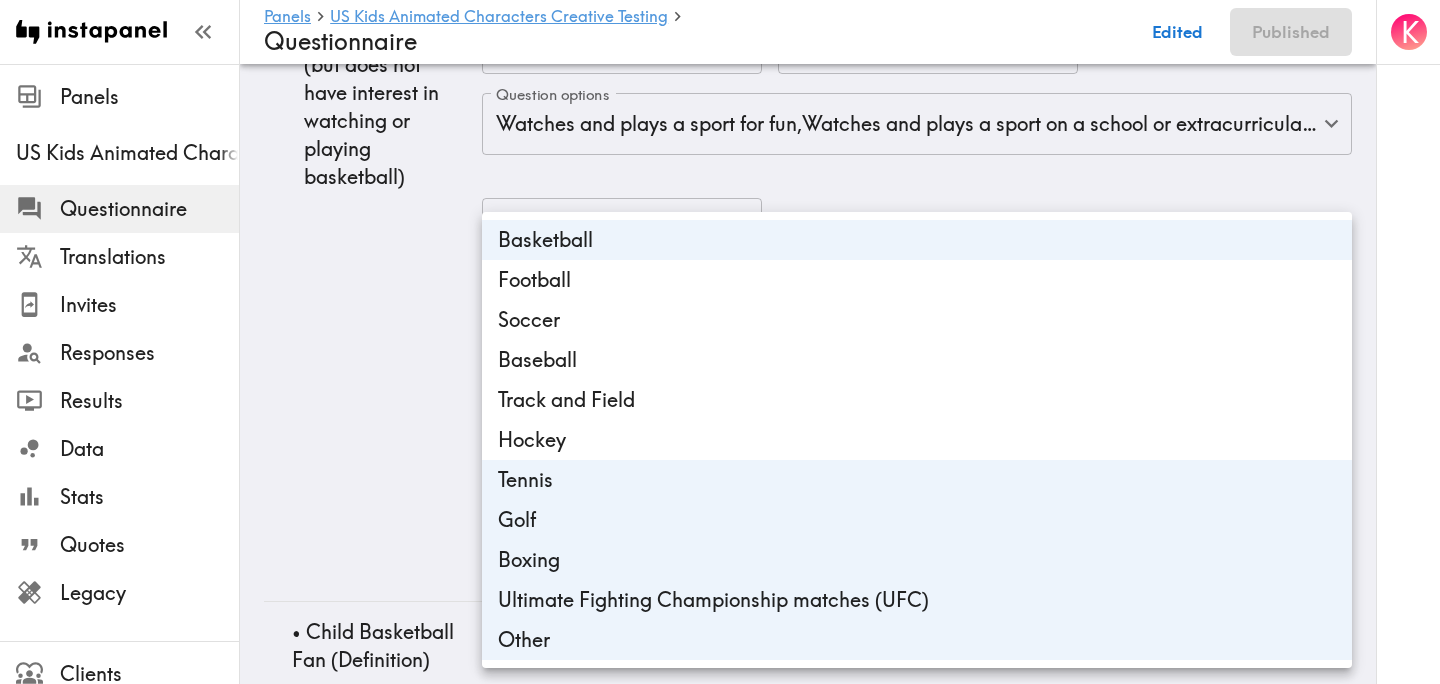 click on "Tennis" at bounding box center (917, 480) 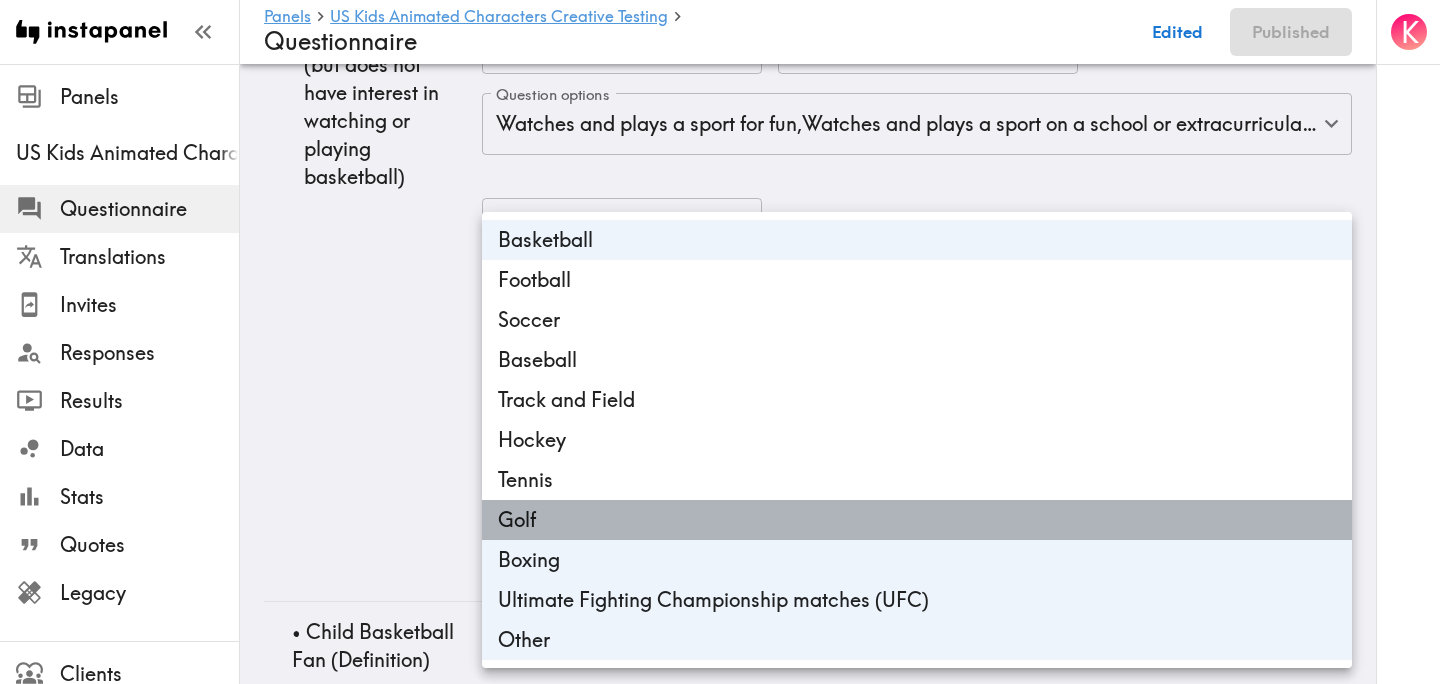 click on "Golf" at bounding box center (917, 520) 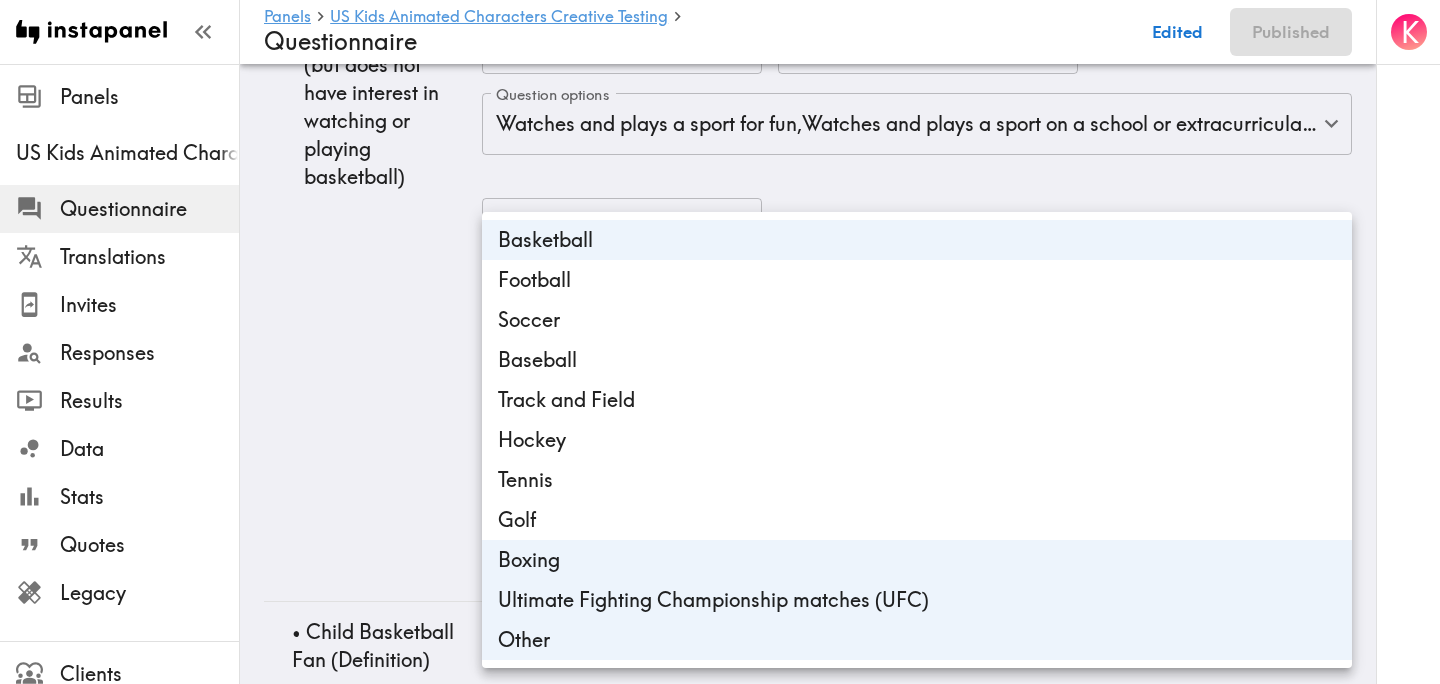 click on "Boxing" at bounding box center (917, 560) 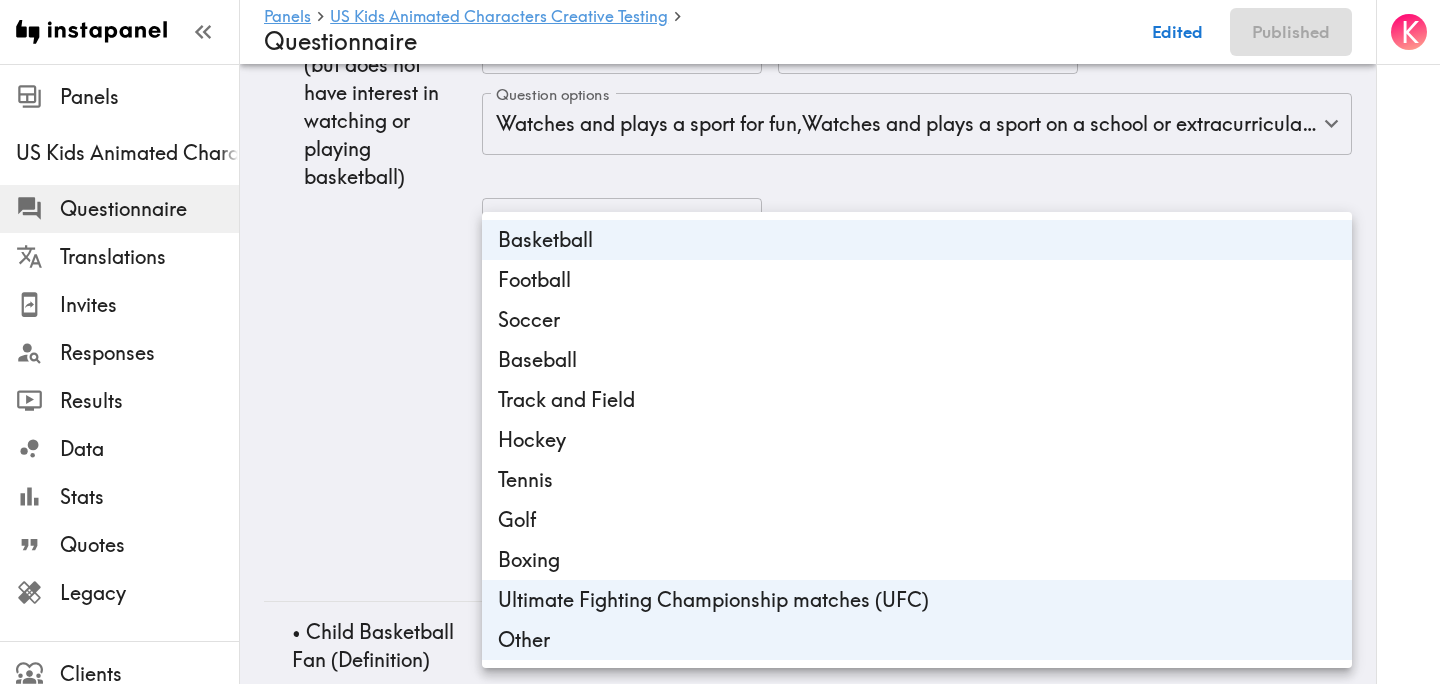 click on "Ultimate Fighting Championship matches (UFC)" at bounding box center [917, 600] 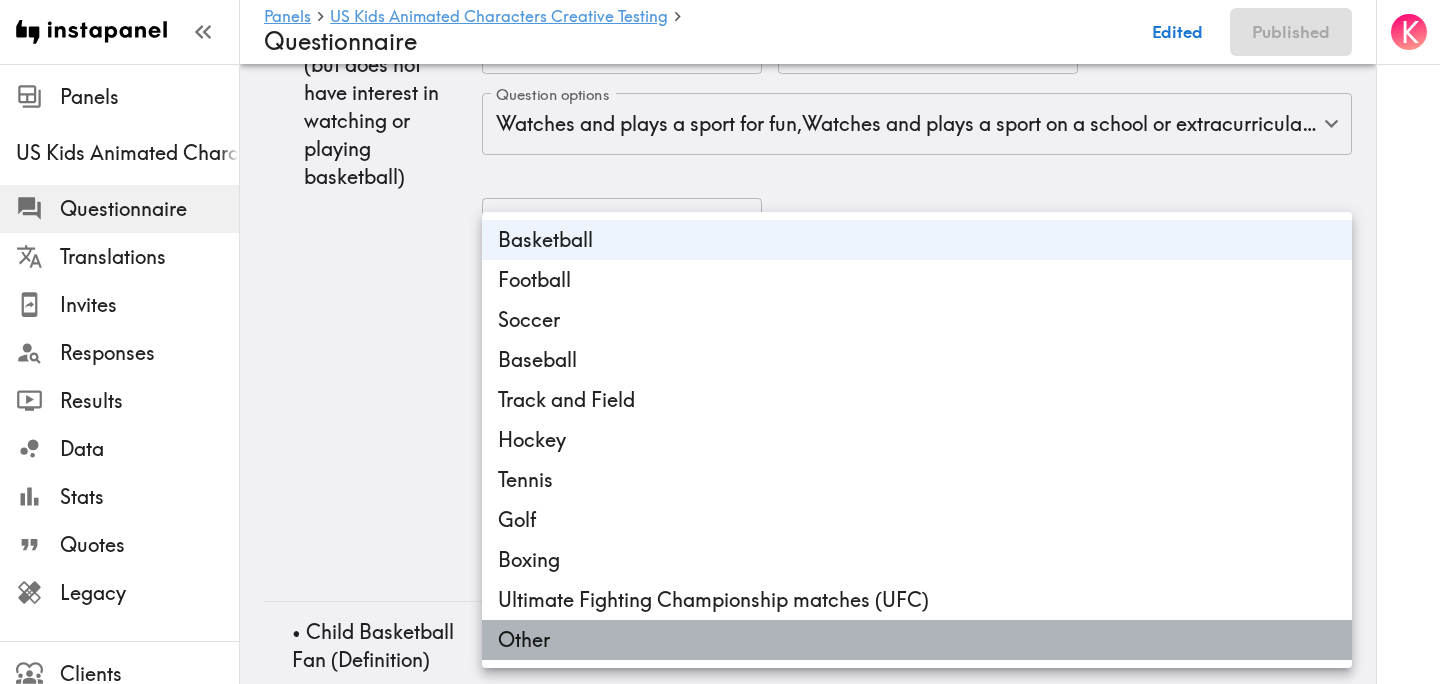 click on "Other" at bounding box center [917, 640] 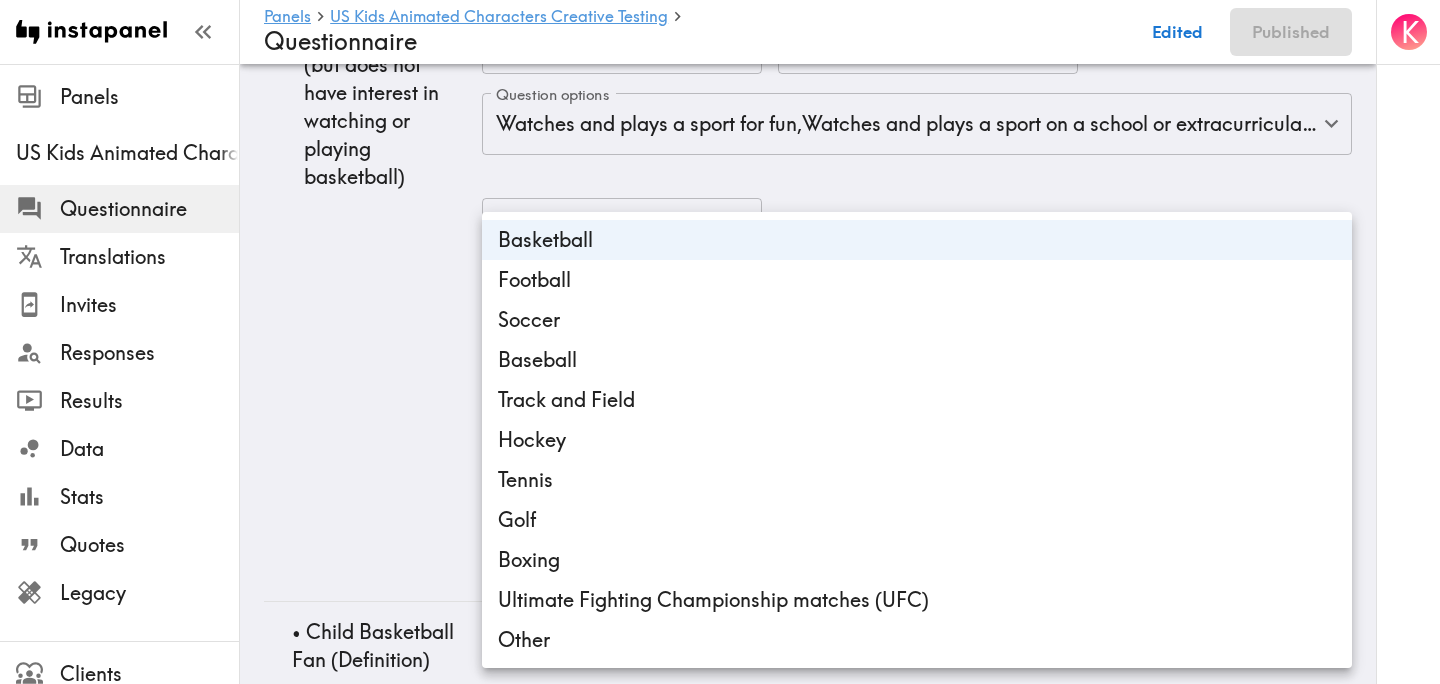 click at bounding box center [720, 342] 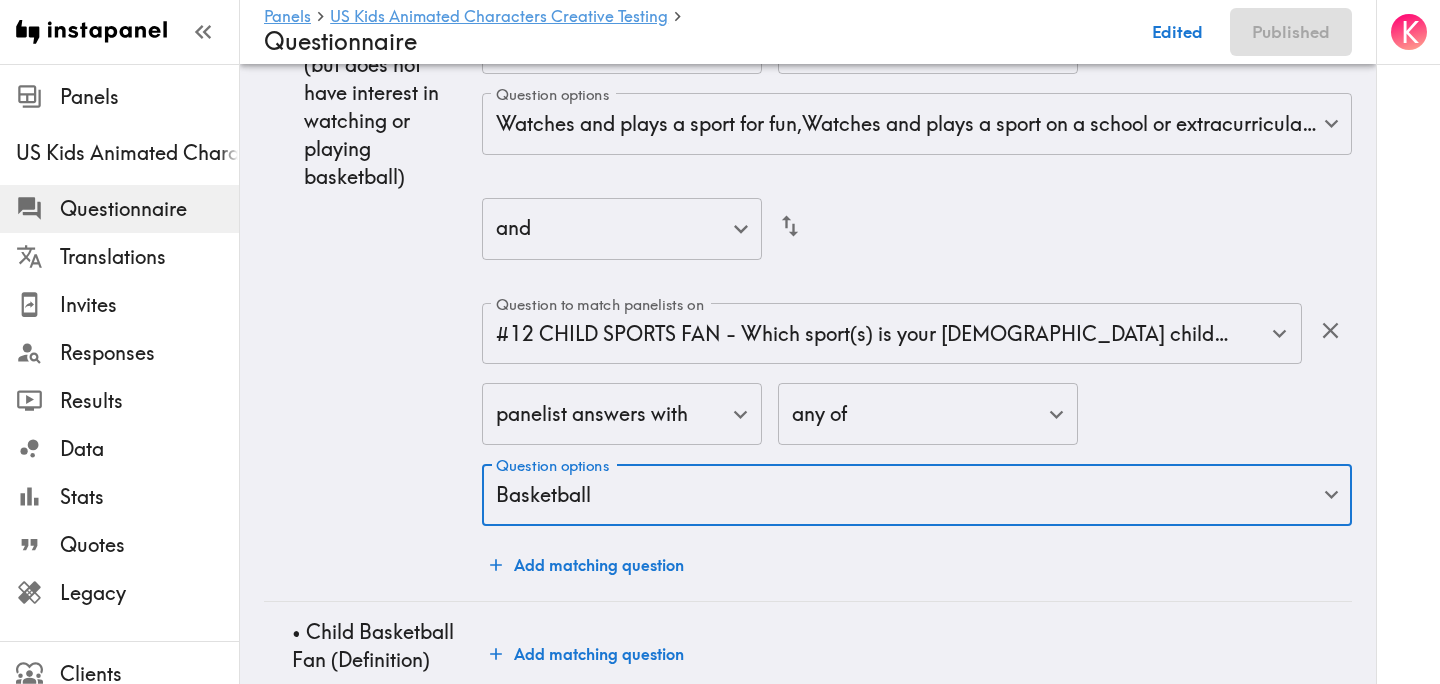 click on "◦    Child has some level of interest watching or playing in sports (but does not have interest in watching or playing basketball)" at bounding box center (373, 64) 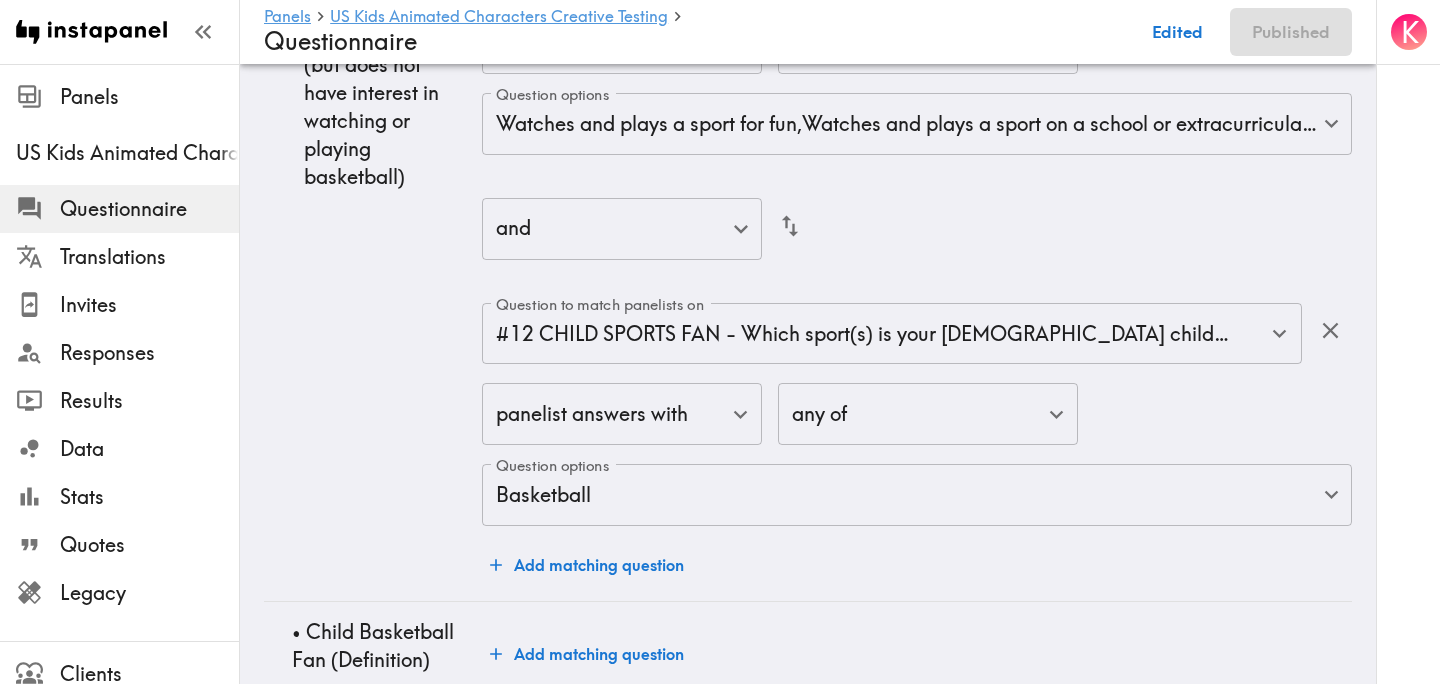 click on "Instapanel -  Panels  -  US Kids Animated Characters Creative Testing  -  Questionnaire Panels US Kids Animated Characters Creative Testing Questionnaire Translations Invites Responses Results Data Stats Quotes Legacy Clients Panelists Strategists My Invites My Rewards Help/Suggestions K Panels   US Kids Animated Characters Creative Testing   Questionnaire Edited Published Audience Questions Screening # Video Responses 30 # Video Responses The target number of panelists recording video. # Quant Responses # Quant Responses The target number of panelists answering multiple-choice and short text questions (no video answers). 18+ years old  ( No specific distribution ) Mix of genders  ( No specific distribution ) Broad geographic distribution across the US  ( No specific distribution ) Mix of HHI levels  ( No specific distribution ) Mix of ethnicities  ( No specific distribution ) Parent/guardian of a child in at least one of the following age groups  ( Equal distribution ,  +/-10% ) ○ 6-8 years old ( ) ( ,  )" at bounding box center (720, -5024) 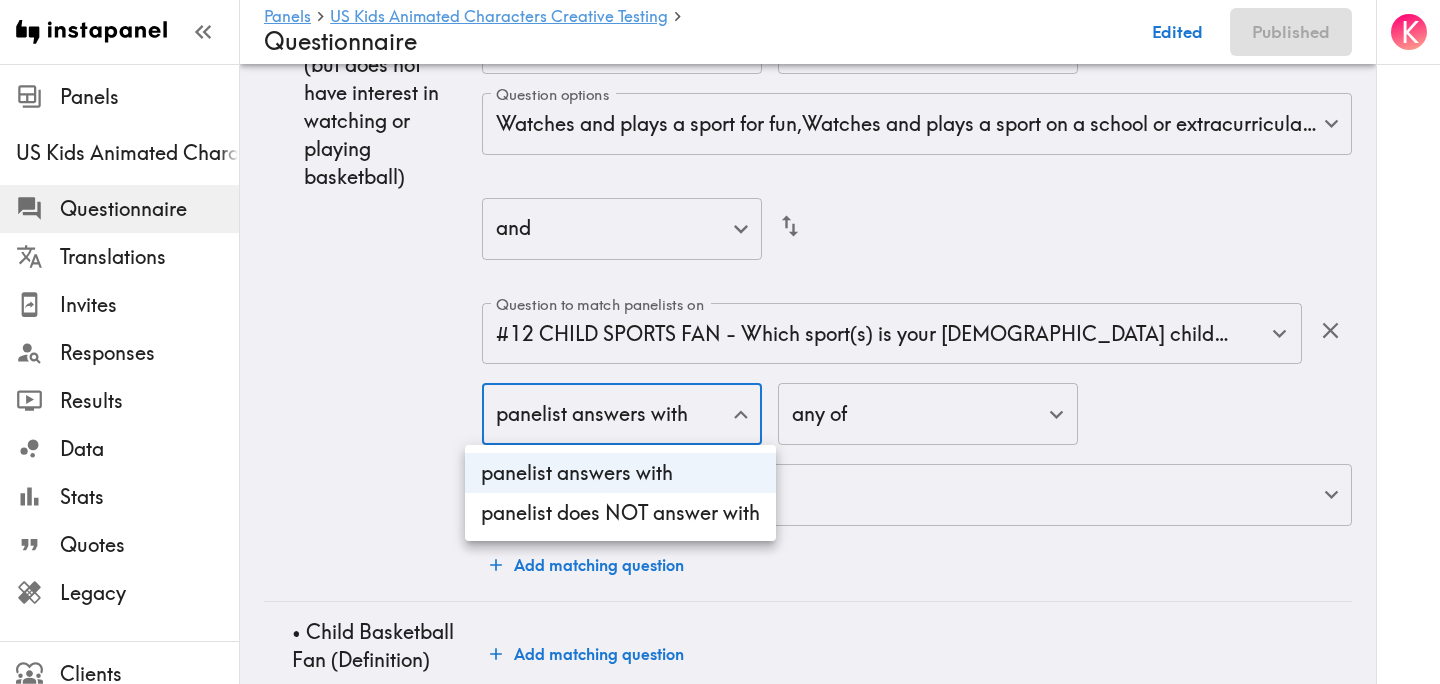 click on "panelist does NOT answer with" at bounding box center [620, 513] 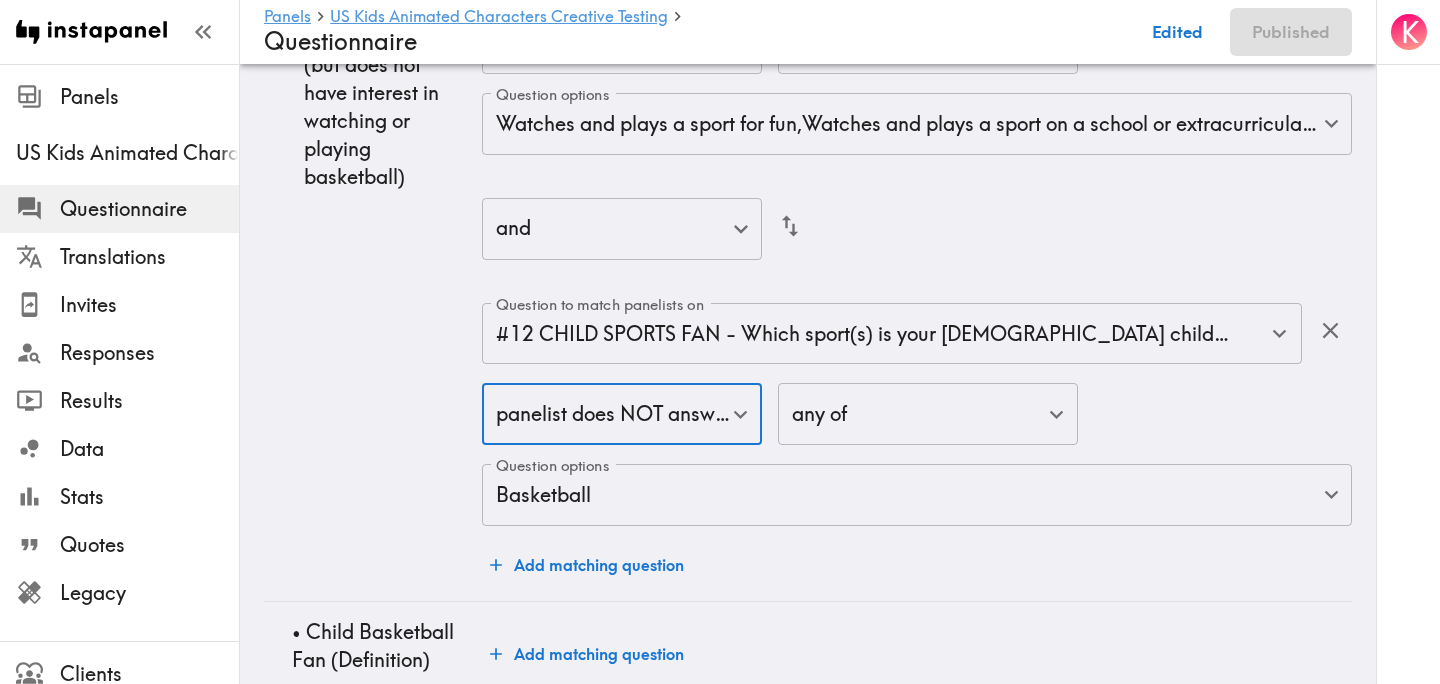 click on "◦    Child has some level of interest watching or playing in sports (but does not have interest in watching or playing basketball)" at bounding box center [373, 64] 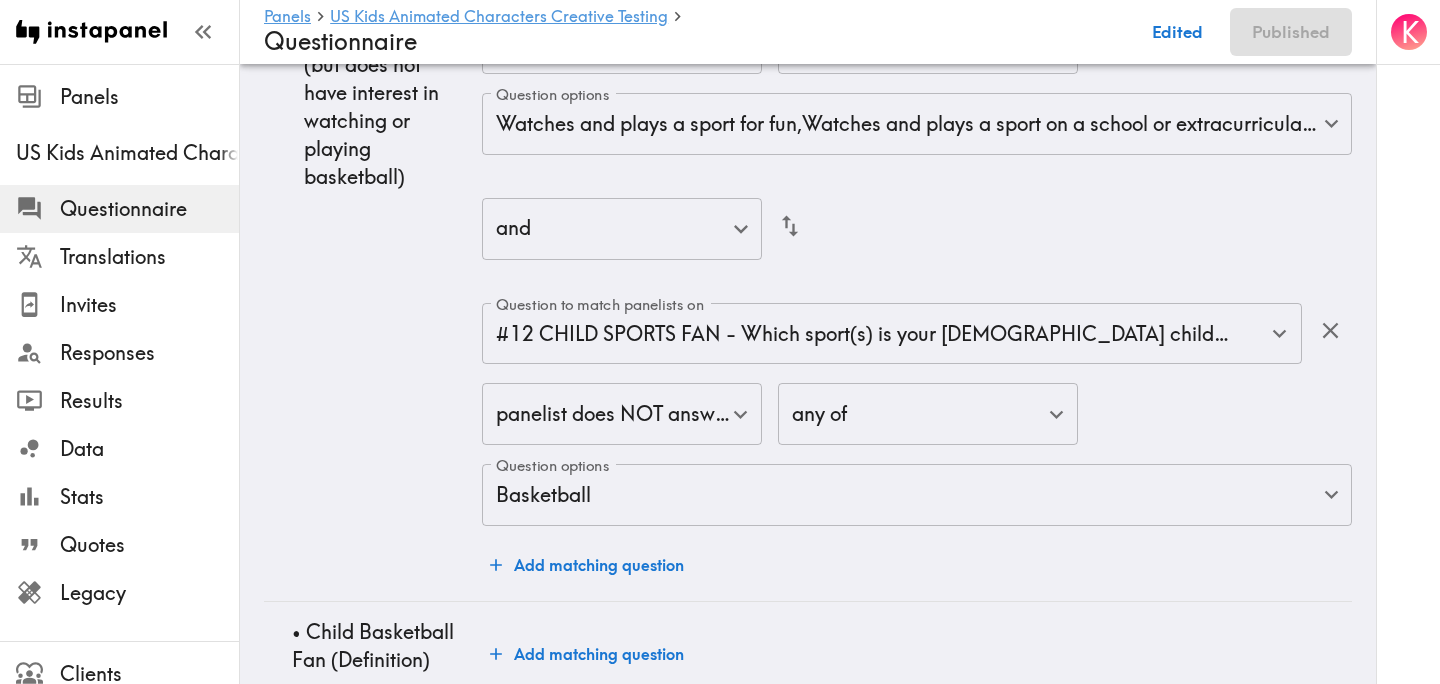 click on "◦    Child has some level of interest watching or playing in sports (but does not have interest in watching or playing basketball)" at bounding box center [373, 64] 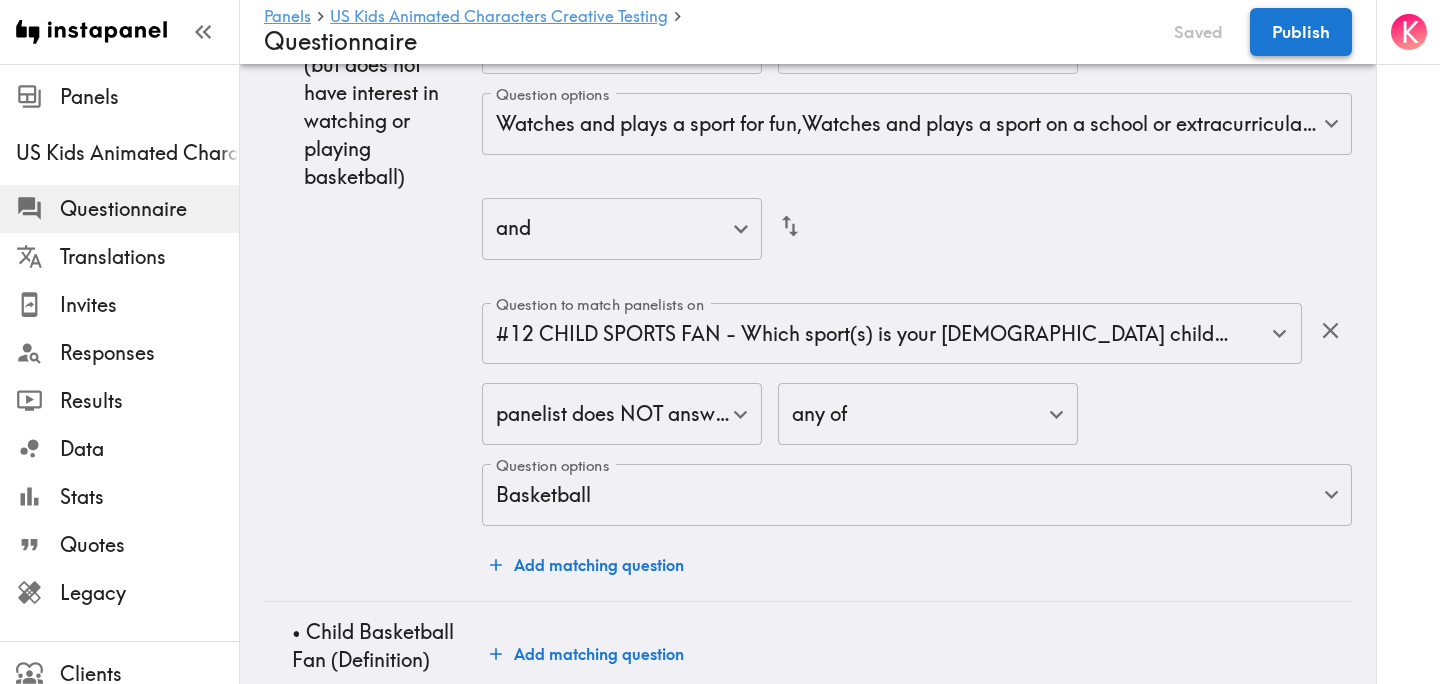 click on "Publish" at bounding box center [1301, 32] 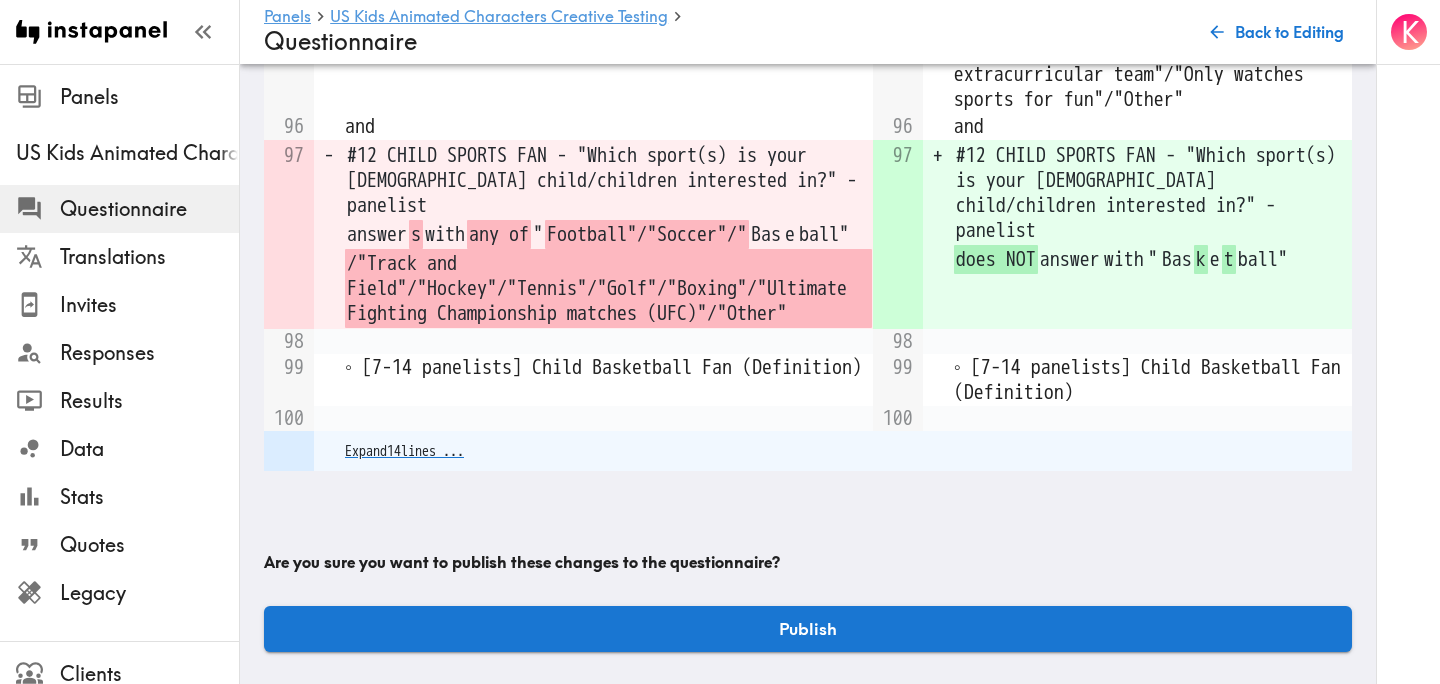 scroll, scrollTop: 884, scrollLeft: 0, axis: vertical 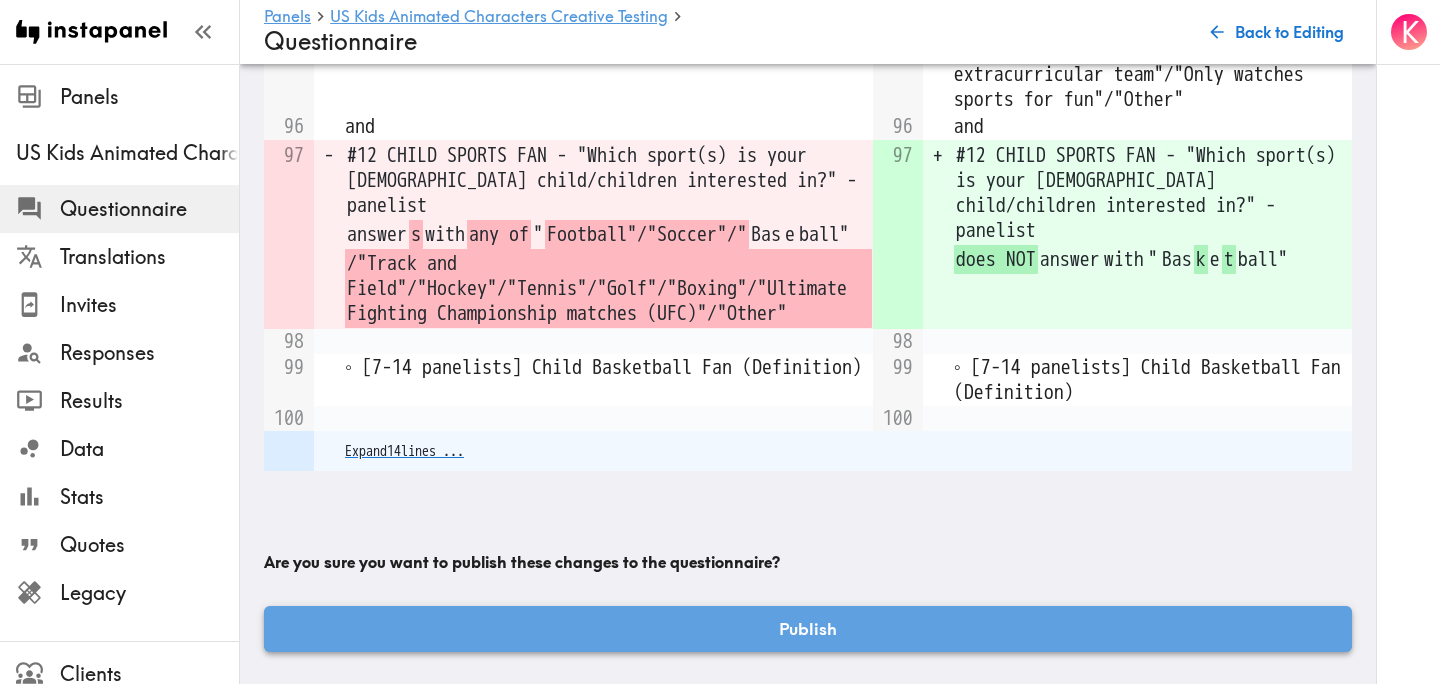 click on "Publish" at bounding box center (808, 629) 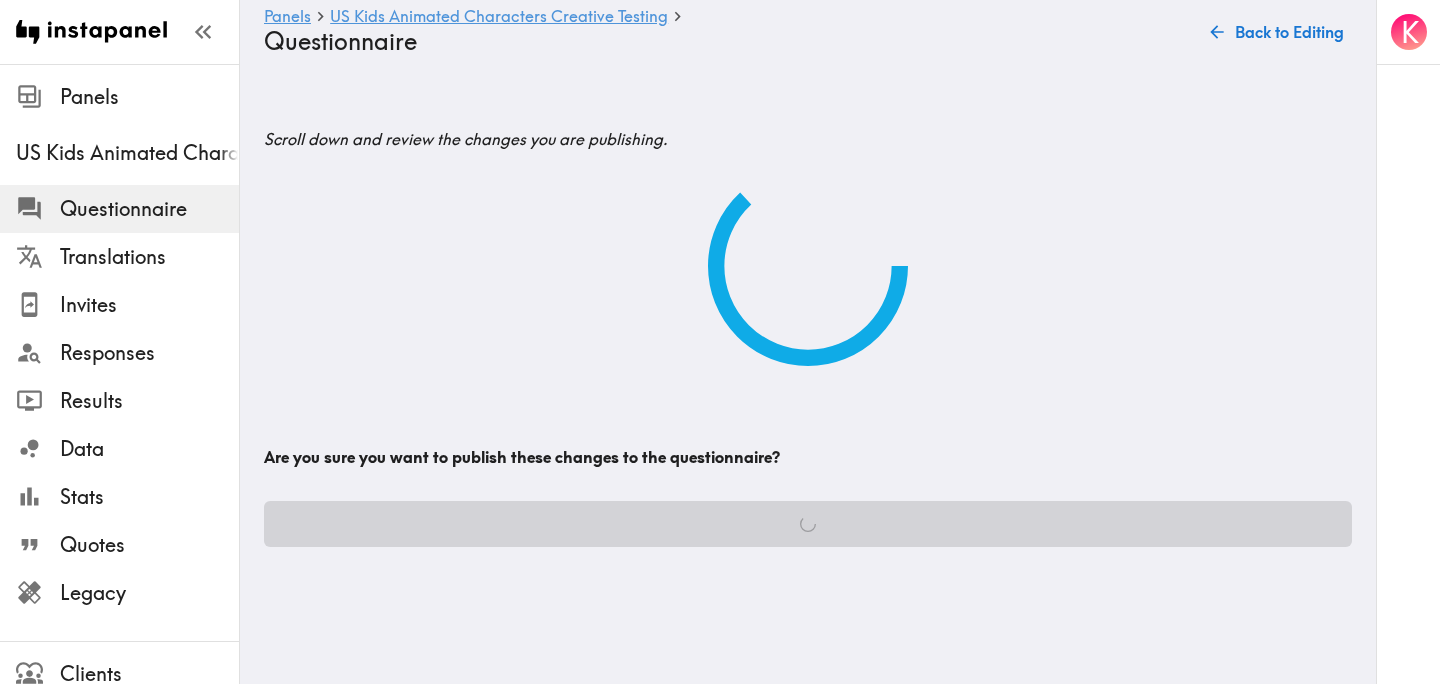 scroll, scrollTop: 0, scrollLeft: 0, axis: both 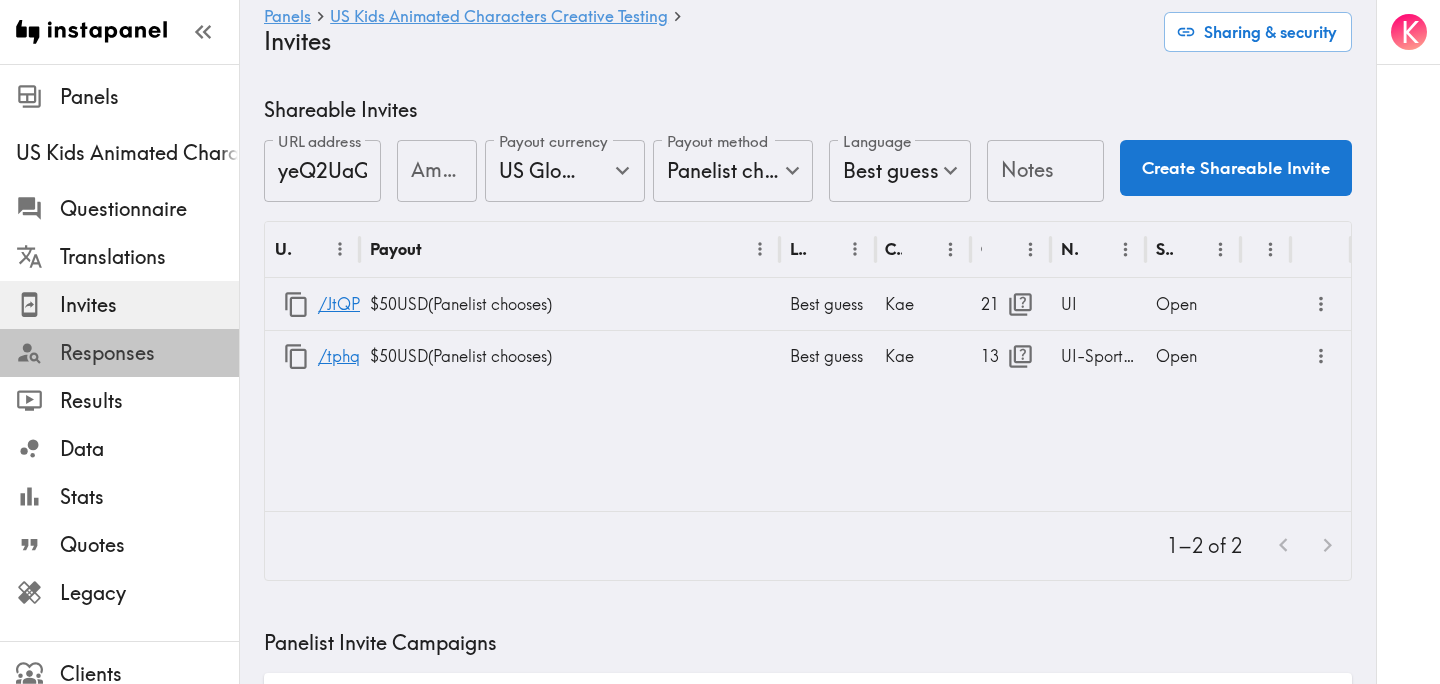 click on "Responses" at bounding box center (149, 353) 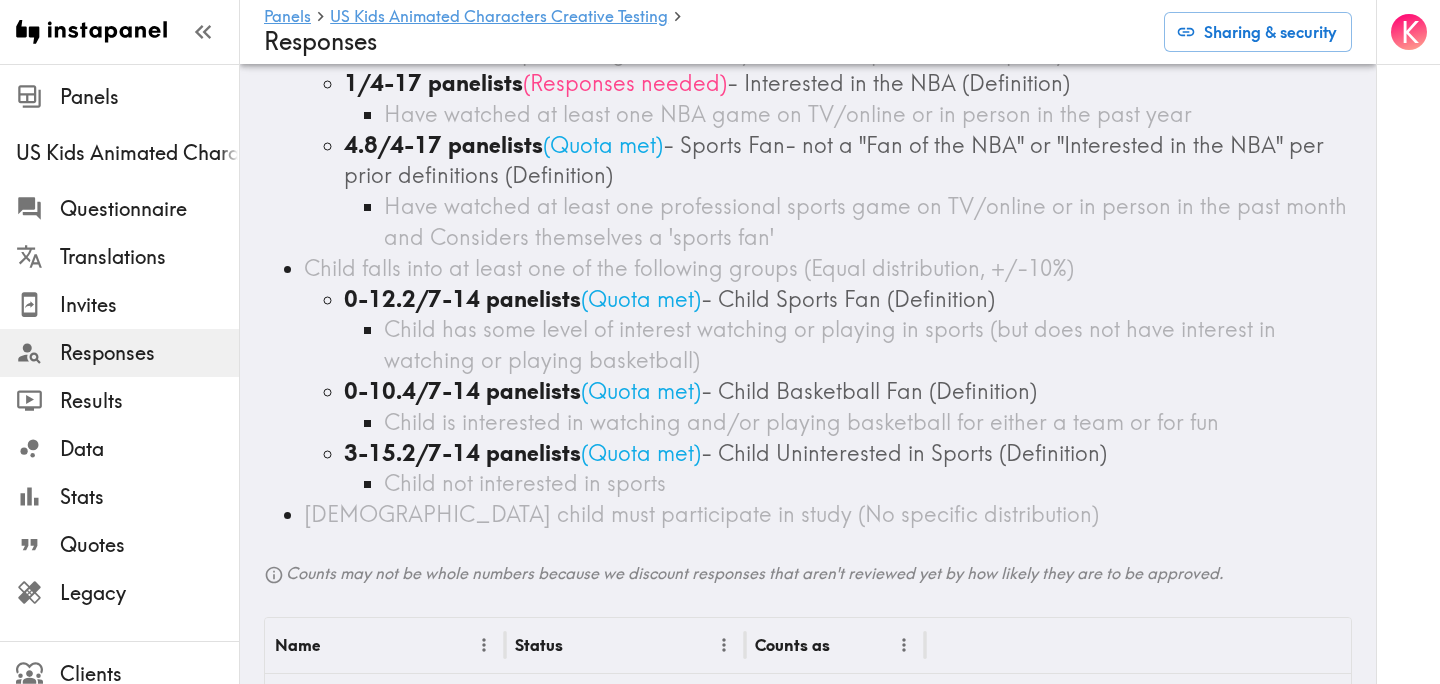 scroll, scrollTop: 526, scrollLeft: 0, axis: vertical 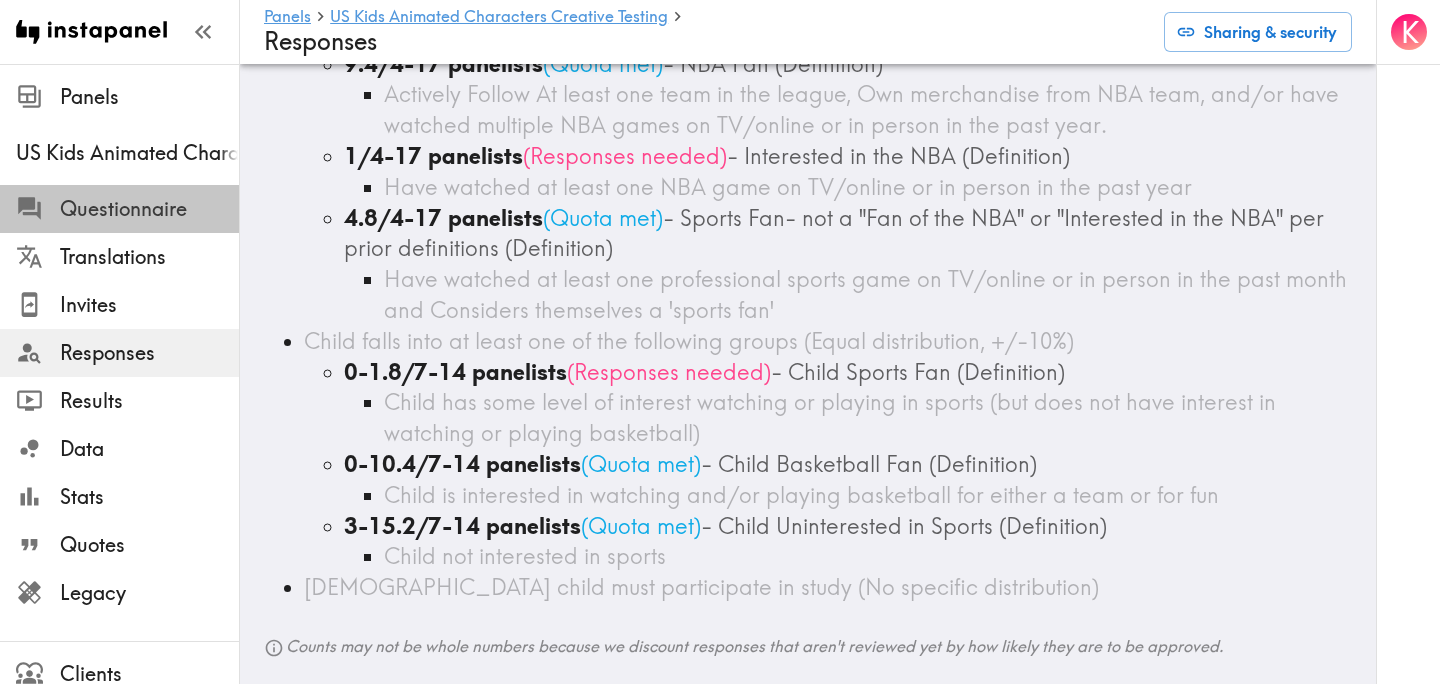 click on "Questionnaire" at bounding box center [149, 209] 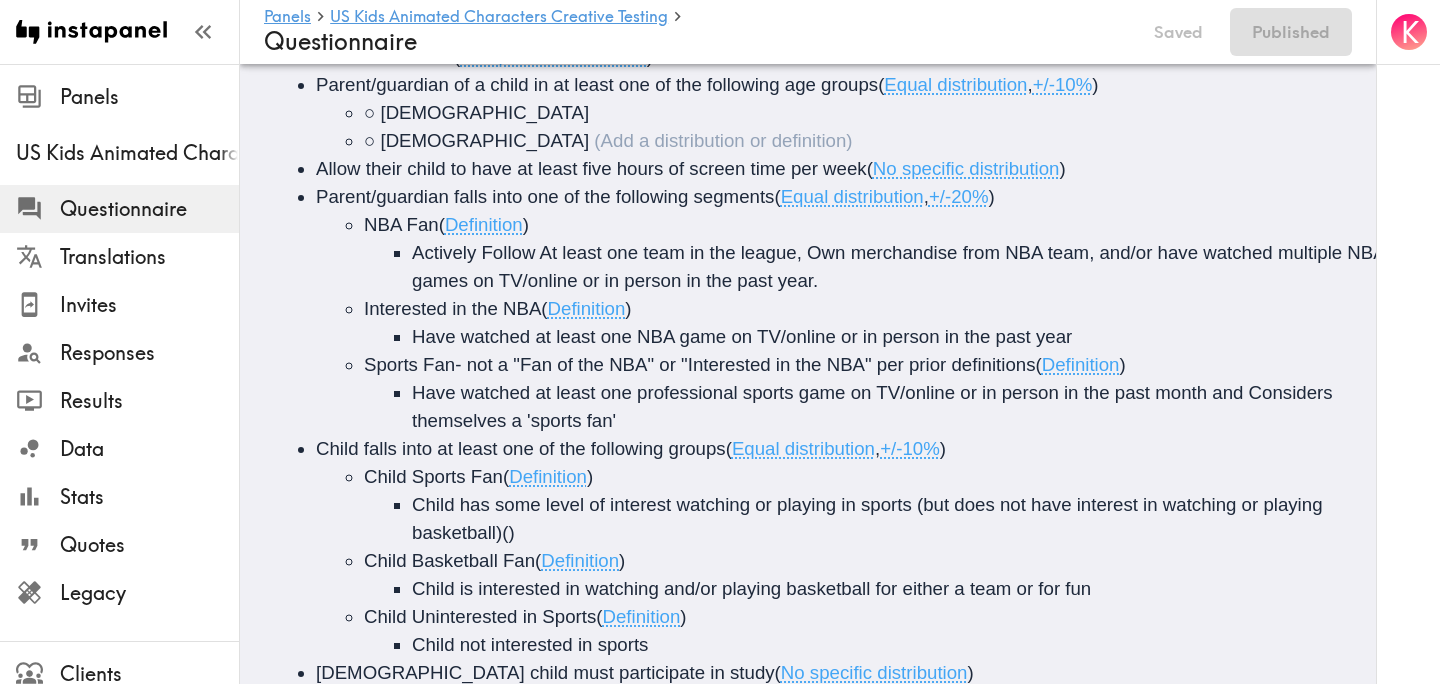 click on "○ [DEMOGRAPHIC_DATA]" at bounding box center (874, 141) 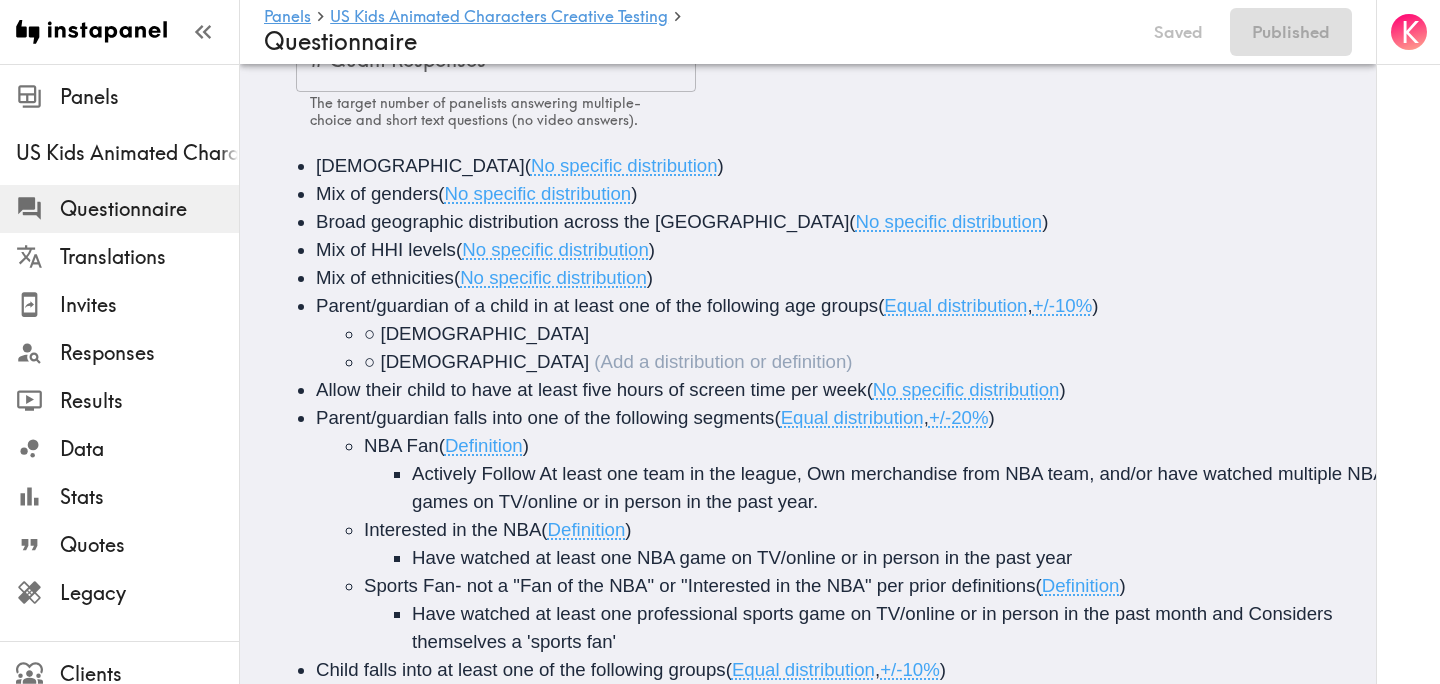 scroll, scrollTop: 0, scrollLeft: 0, axis: both 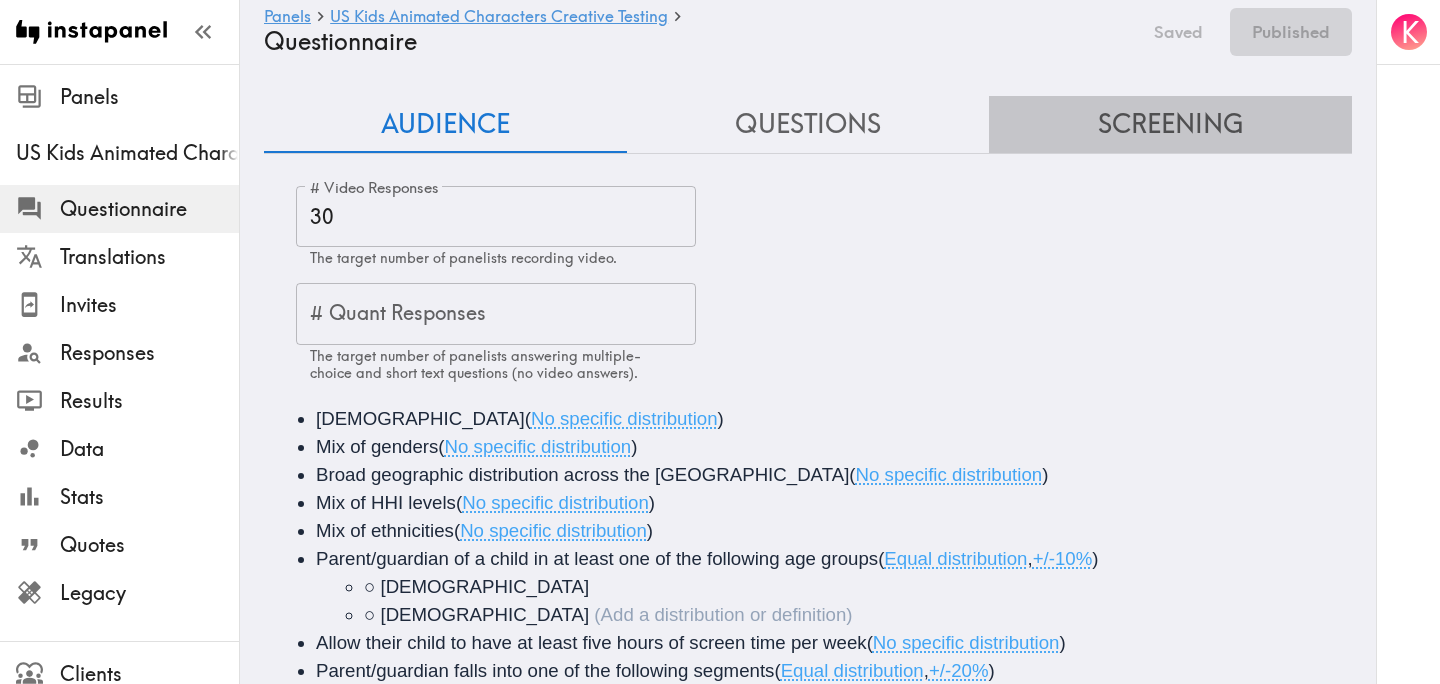 click on "Screening" at bounding box center (1170, 124) 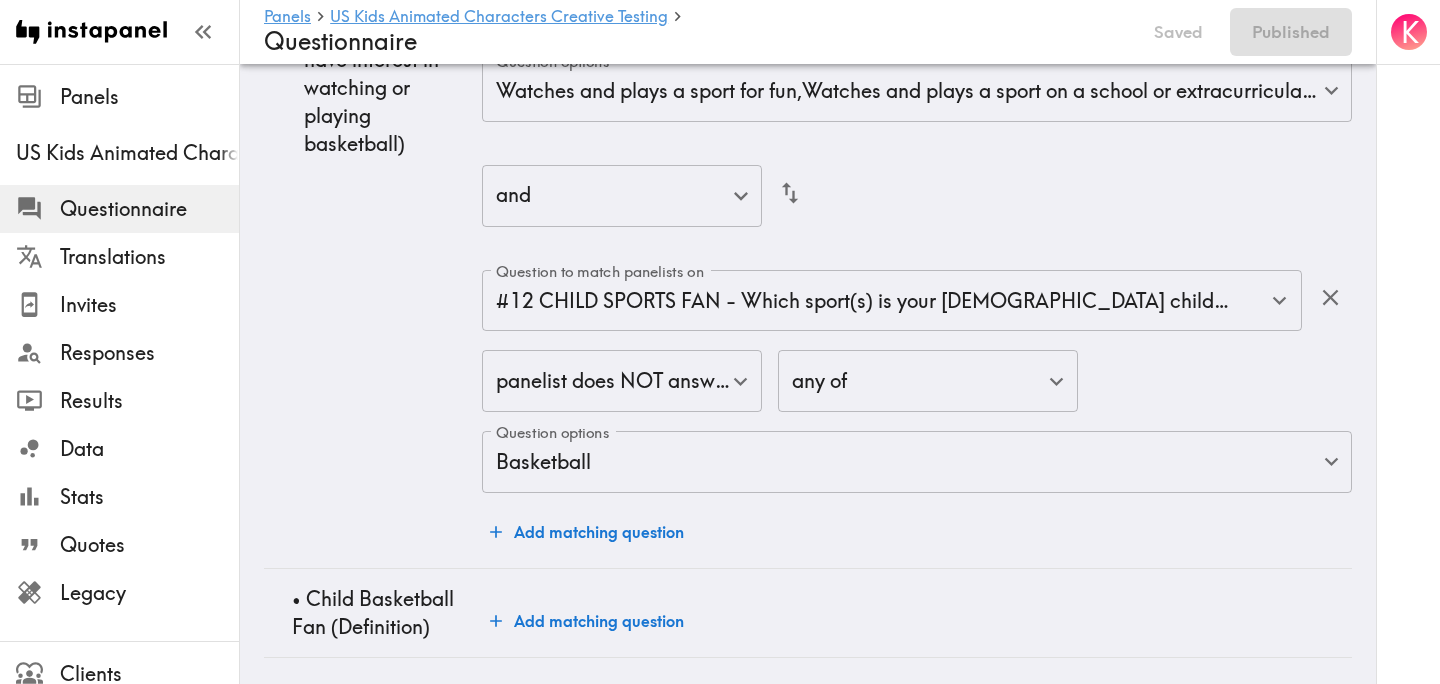 scroll, scrollTop: 12725, scrollLeft: 0, axis: vertical 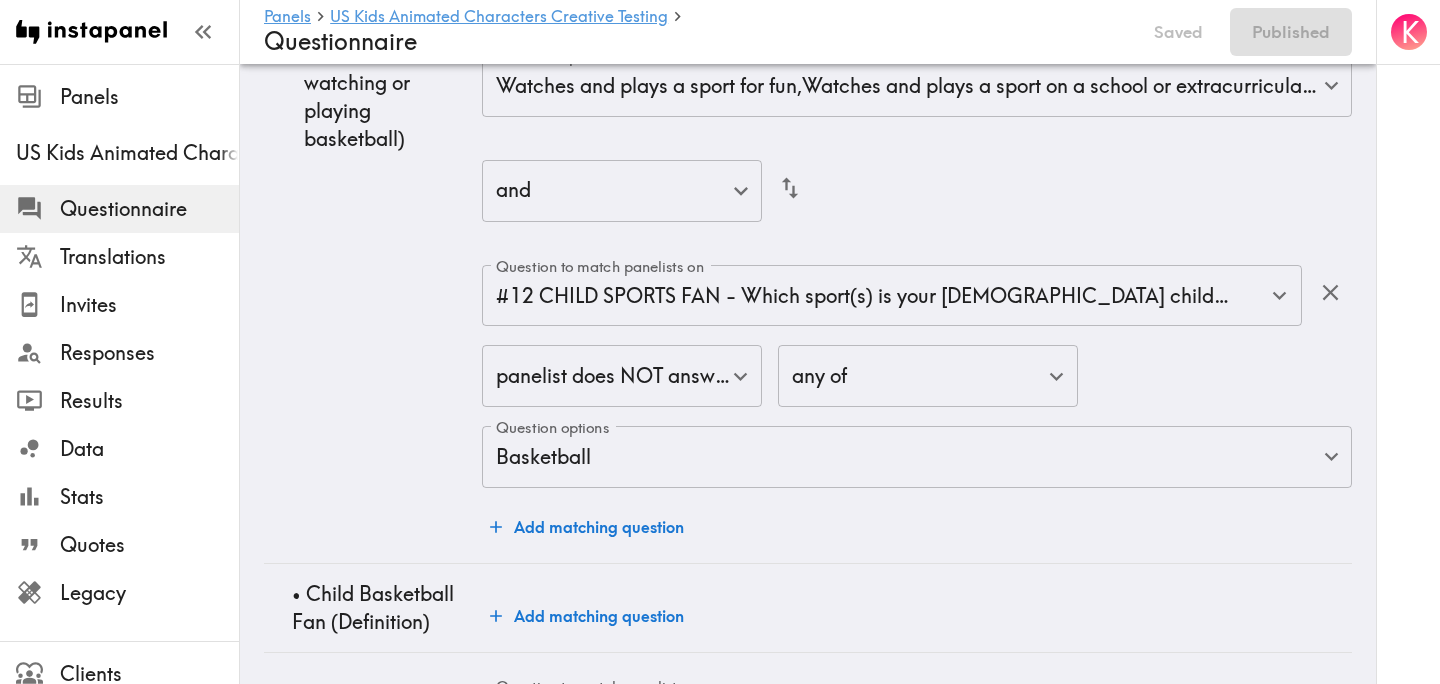 click on "Instapanel -  Panels  -  US Kids Animated Characters Creative Testing  -  Questionnaire Panels US Kids Animated Characters Creative Testing Questionnaire Translations Invites Responses Results Data Stats Quotes Legacy Clients Panelists Strategists My Invites My Rewards Help/Suggestions K Panels   US Kids Animated Characters Creative Testing   Questionnaire Saved Published Audience Questions Screening # Video Responses 30 # Video Responses The target number of panelists recording video. # Quant Responses # Quant Responses The target number of panelists answering multiple-choice and short text questions (no video answers). 18+ years old  ( No specific distribution ) Mix of genders  ( No specific distribution ) Broad geographic distribution across the US  ( No specific distribution ) Mix of HHI levels  ( No specific distribution ) Mix of ethnicities  ( No specific distribution ) Parent/guardian of a child in at least one of the following age groups  ( Equal distribution ,  +/-10% ) ○ 6-8 years old ( ) ( ,  ) (" at bounding box center (720, -5062) 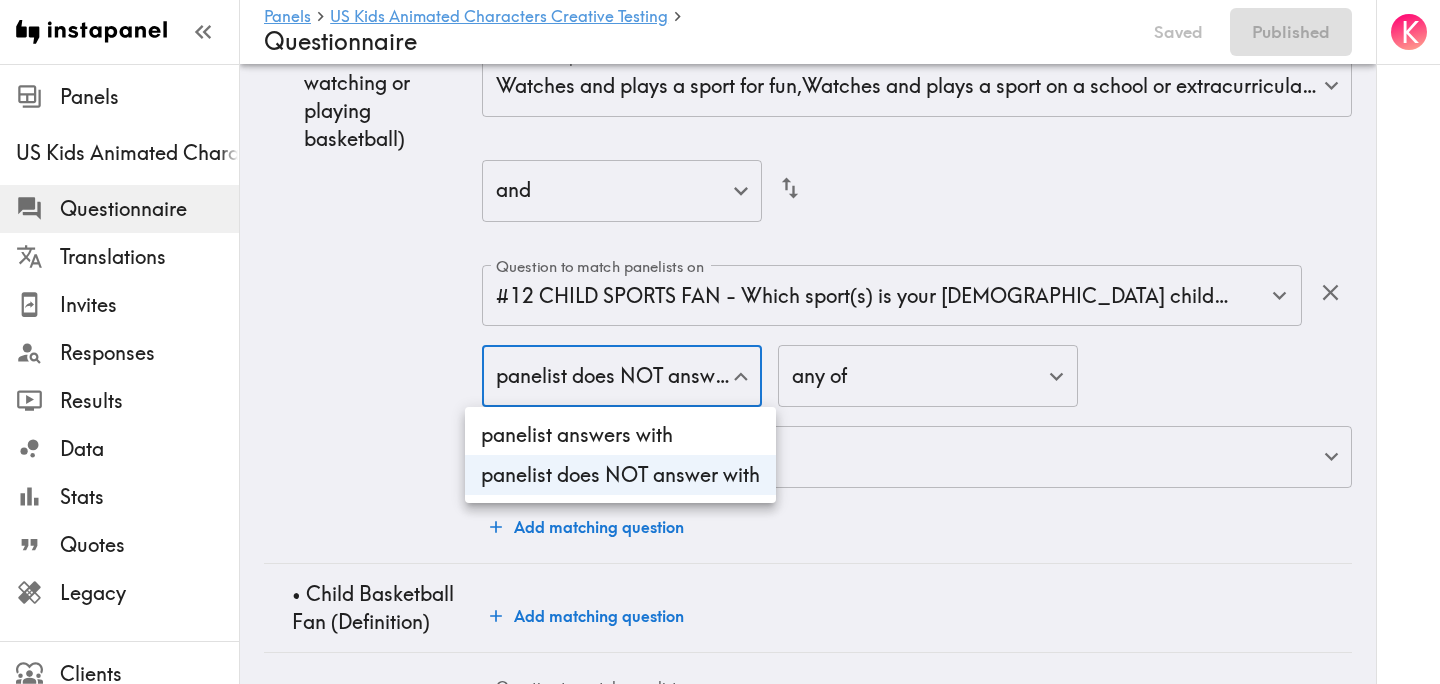 click on "panelist answers with" at bounding box center [620, 435] 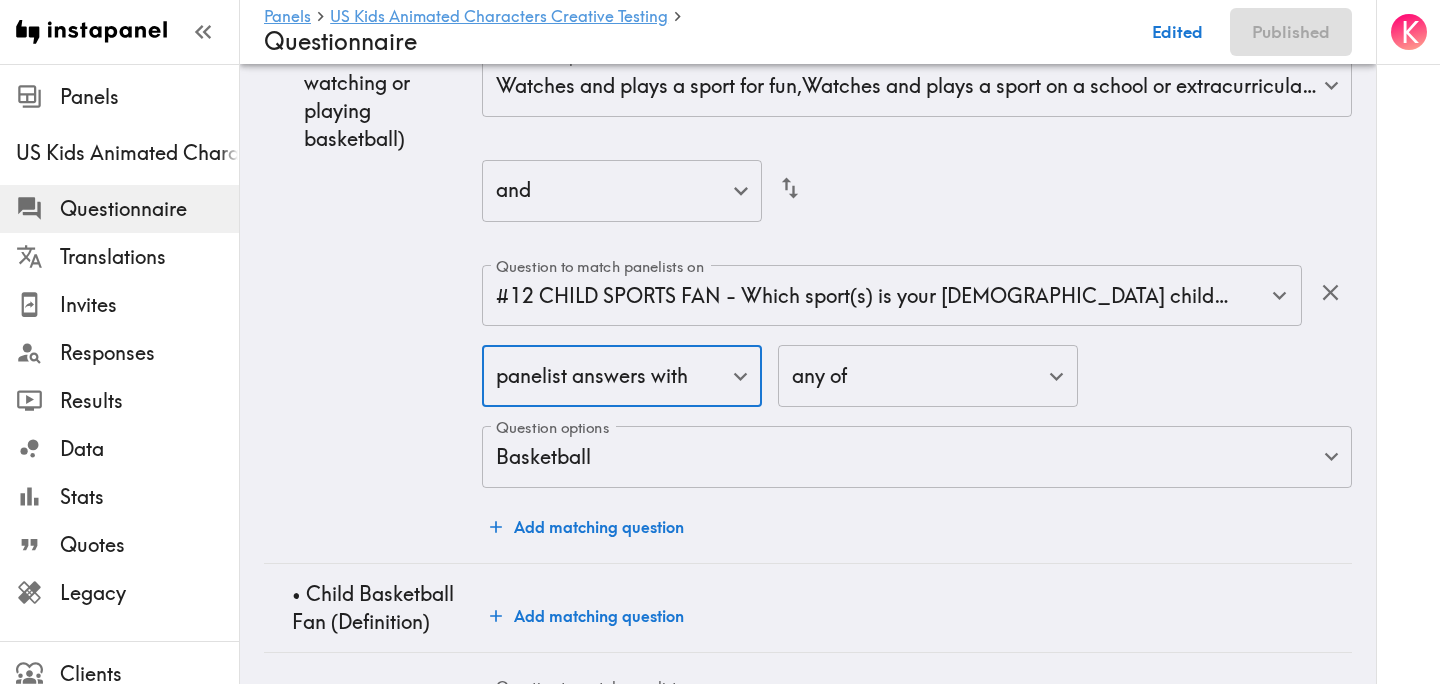 click on "Instapanel -  Panels  -  US Kids Animated Characters Creative Testing  -  Questionnaire Panels US Kids Animated Characters Creative Testing Questionnaire Translations Invites Responses Results Data Stats Quotes Legacy Clients Panelists Strategists My Invites My Rewards Help/Suggestions K Panels   US Kids Animated Characters Creative Testing   Questionnaire Edited Published Audience Questions Screening # Video Responses 30 # Video Responses The target number of panelists recording video. # Quant Responses # Quant Responses The target number of panelists answering multiple-choice and short text questions (no video answers). 18+ years old  ( No specific distribution ) Mix of genders  ( No specific distribution ) Broad geographic distribution across the US  ( No specific distribution ) Mix of HHI levels  ( No specific distribution ) Mix of ethnicities  ( No specific distribution ) Parent/guardian of a child in at least one of the following age groups  ( Equal distribution ,  +/-10% ) ○ 6-8 years old ( ) ( ,  )" at bounding box center (720, -5062) 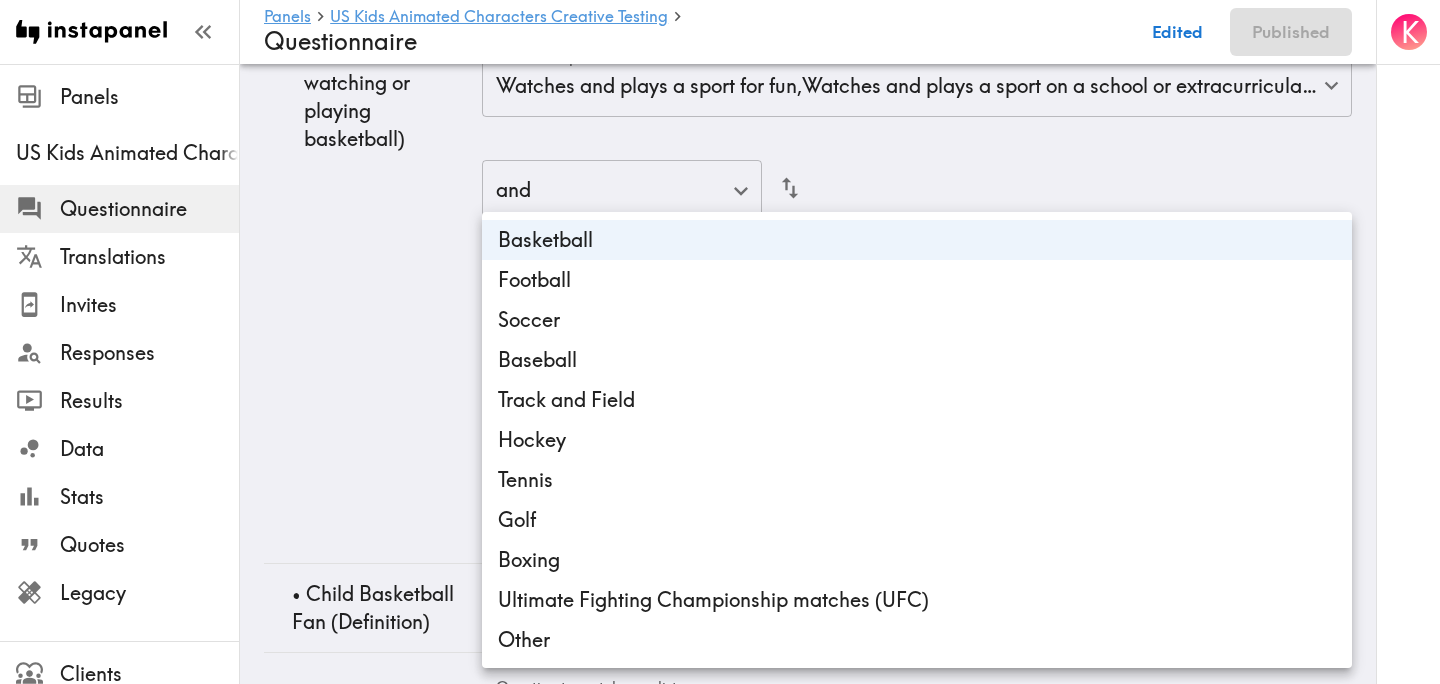 click on "Football" at bounding box center (917, 280) 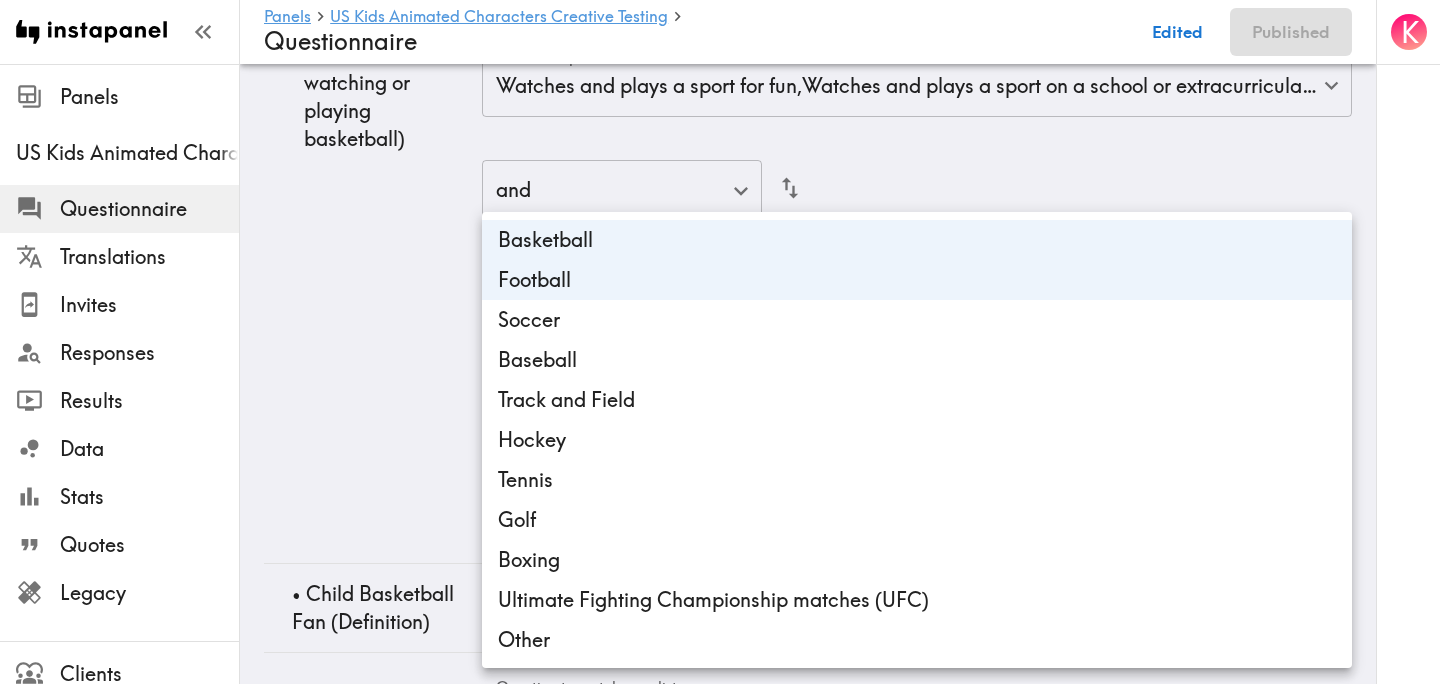 click on "Soccer" at bounding box center (917, 320) 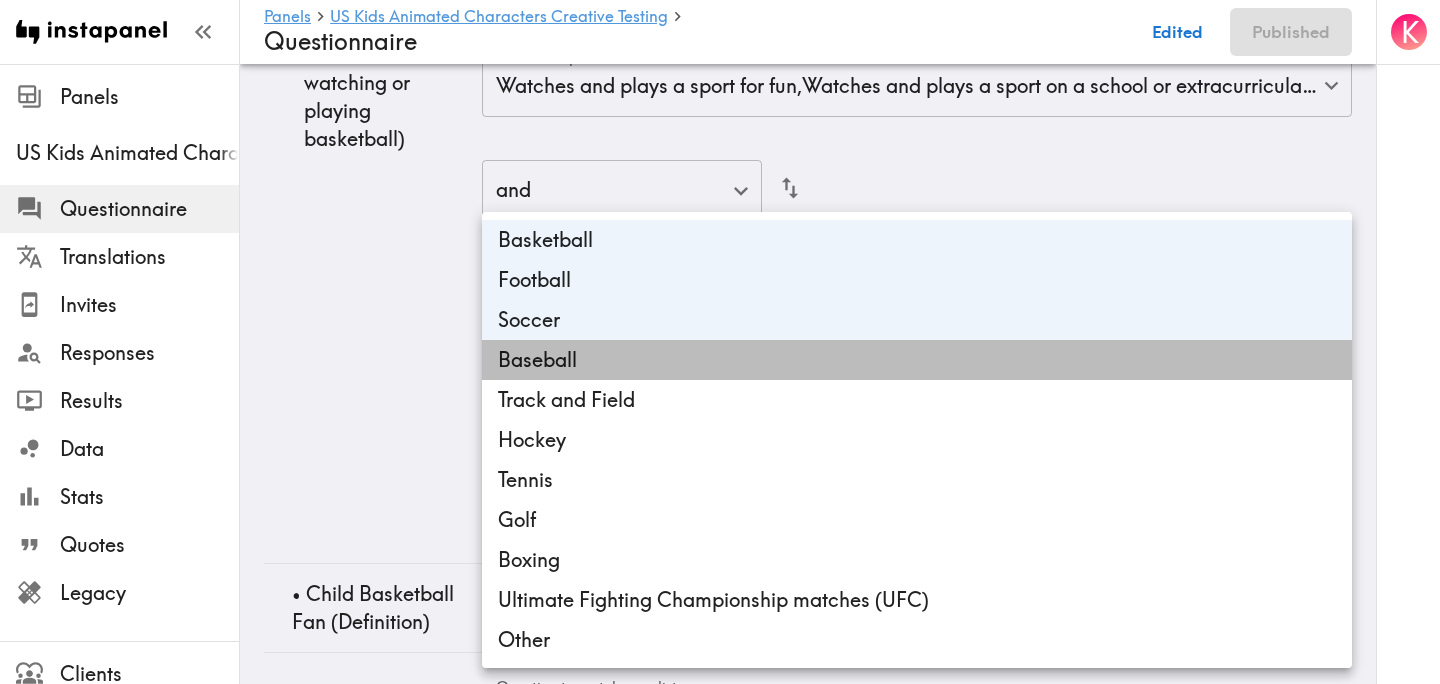 click on "Baseball" at bounding box center [917, 360] 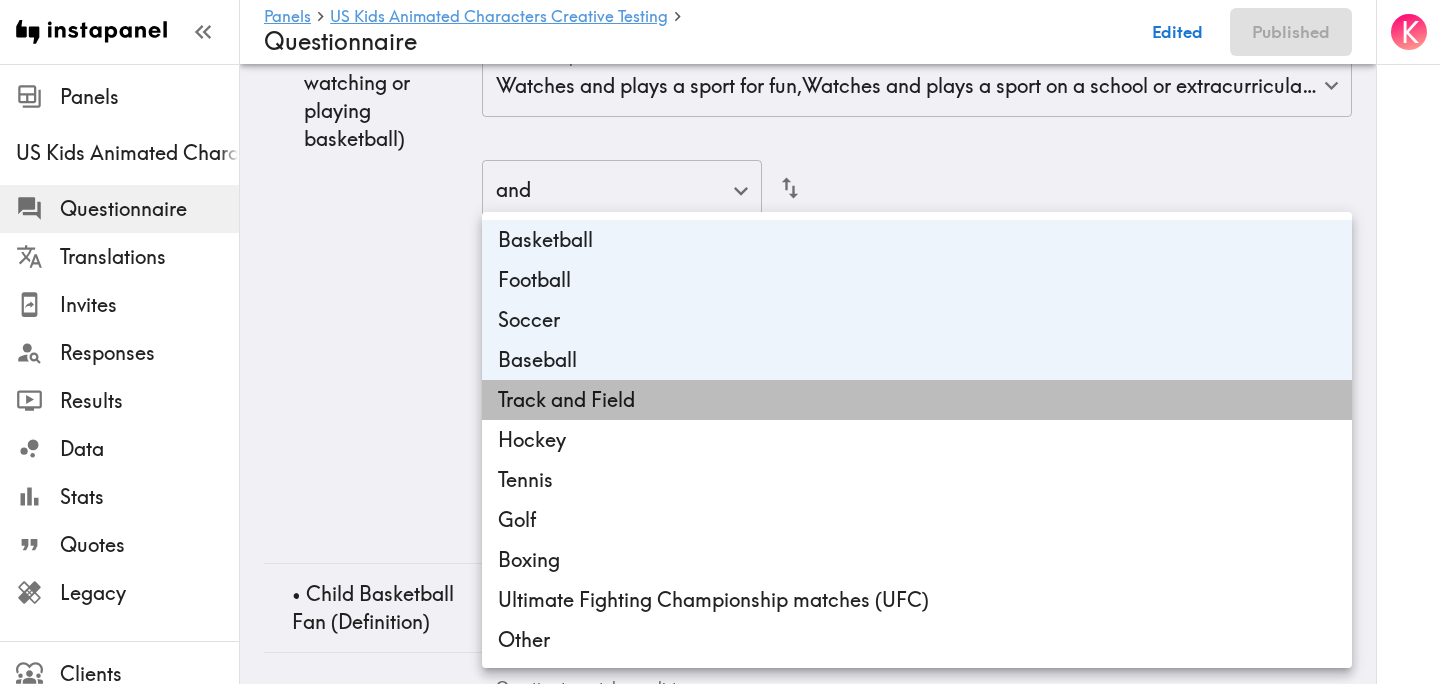 click on "Track and Field" at bounding box center (917, 400) 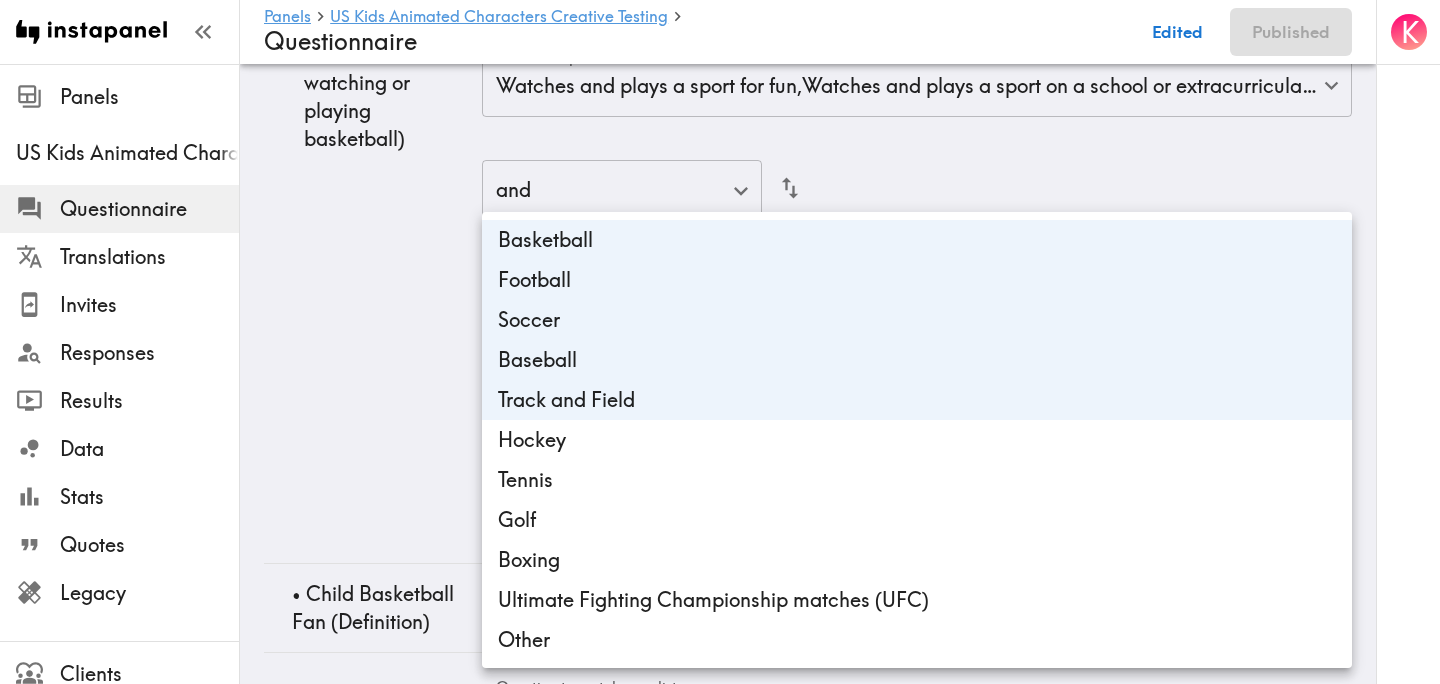 click on "Hockey" at bounding box center [917, 440] 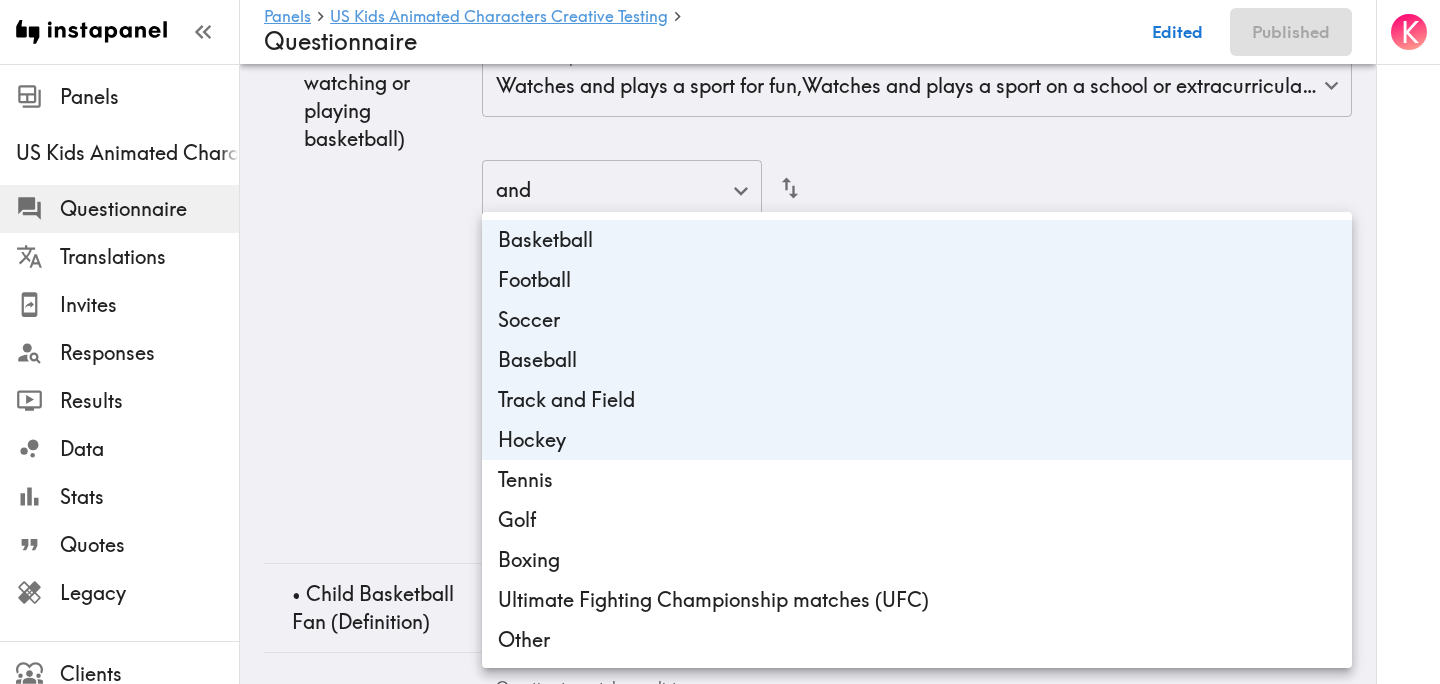 click on "Tennis" at bounding box center [917, 480] 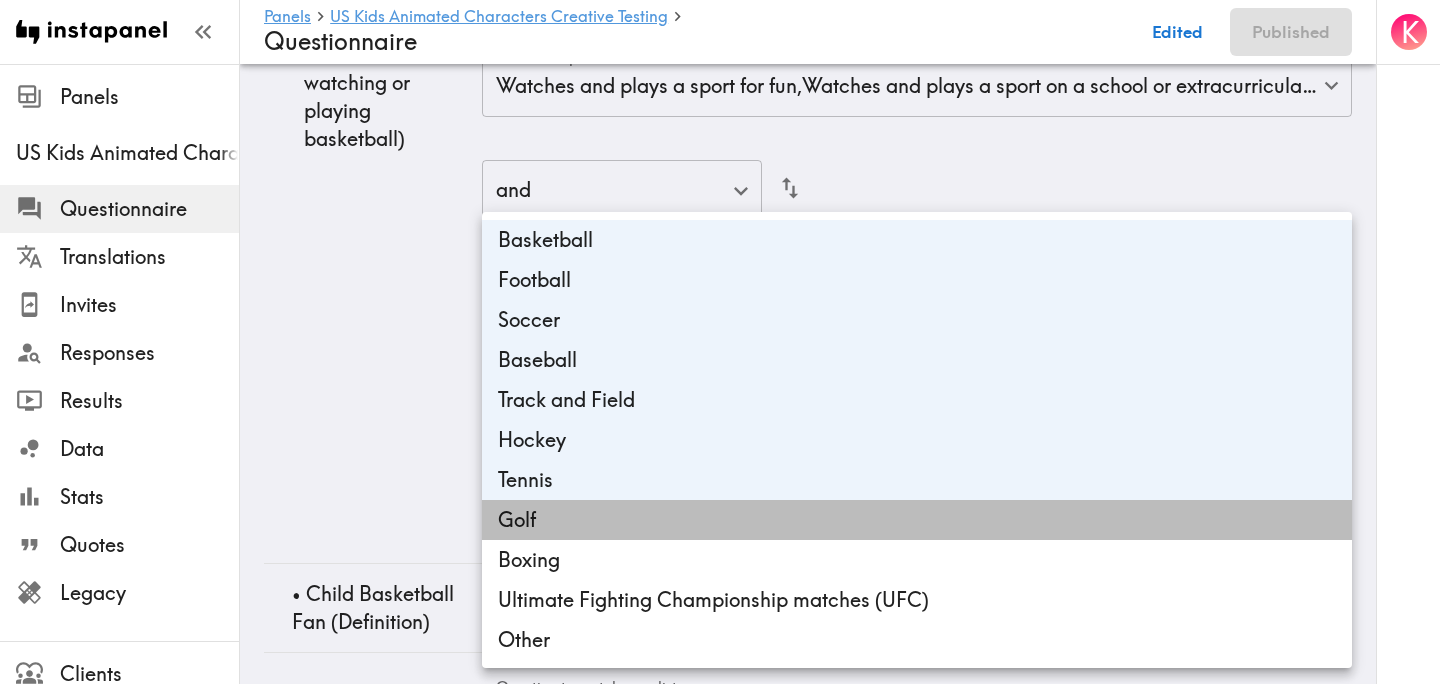 click on "Golf" at bounding box center [917, 520] 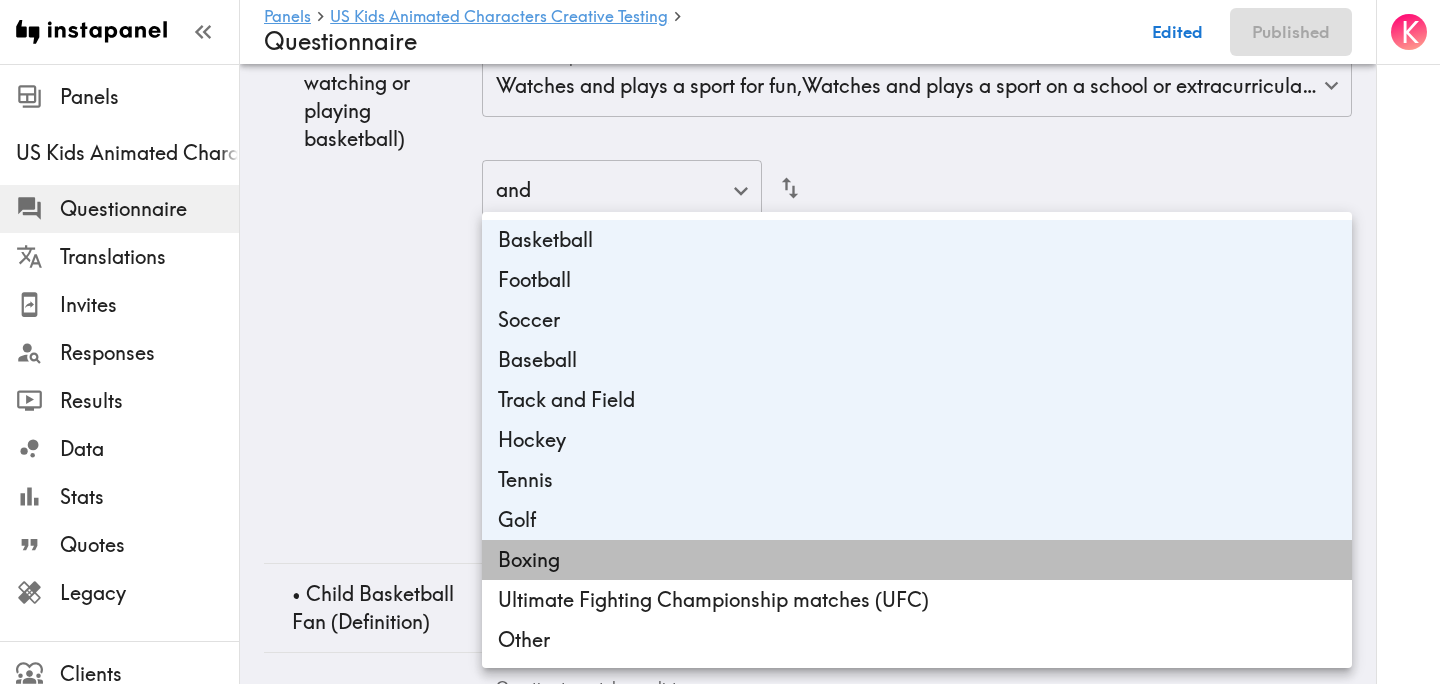 click on "Boxing" at bounding box center (917, 560) 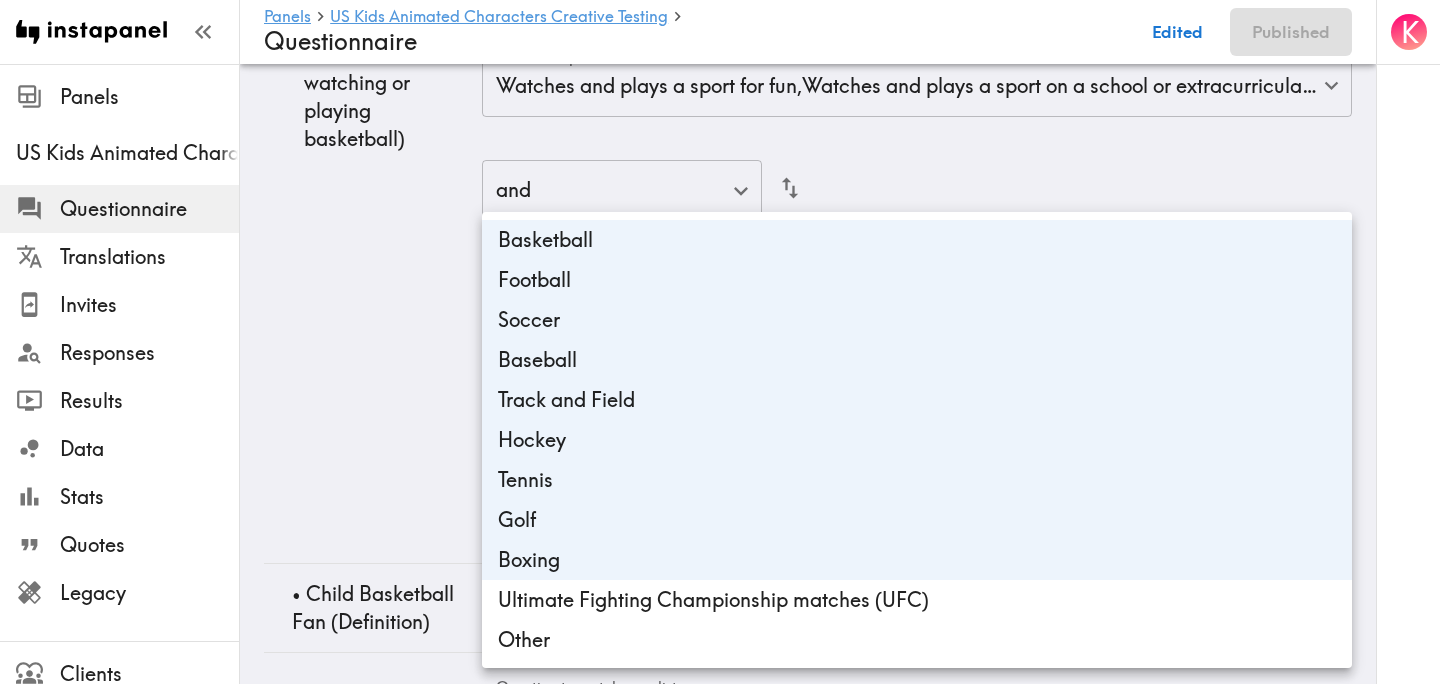 click on "Ultimate Fighting Championship matches (UFC)" at bounding box center [917, 600] 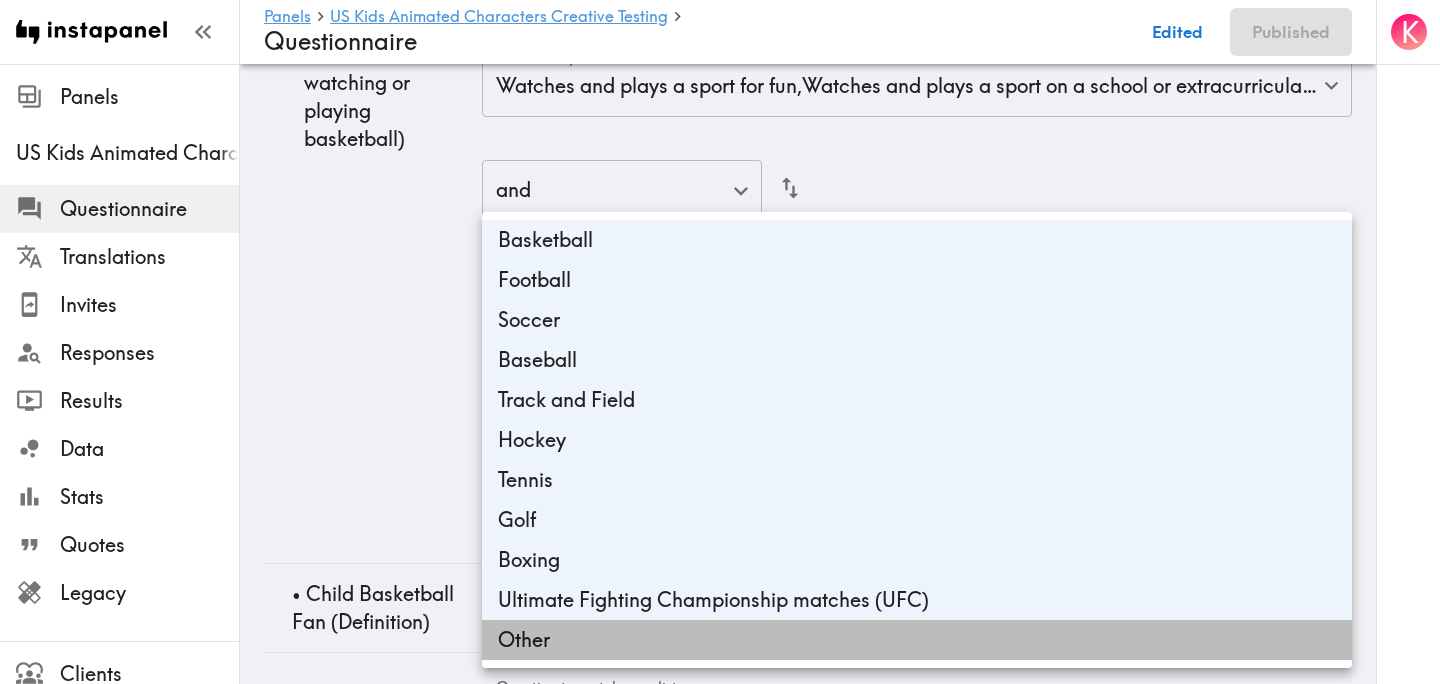 click on "Other" at bounding box center (917, 640) 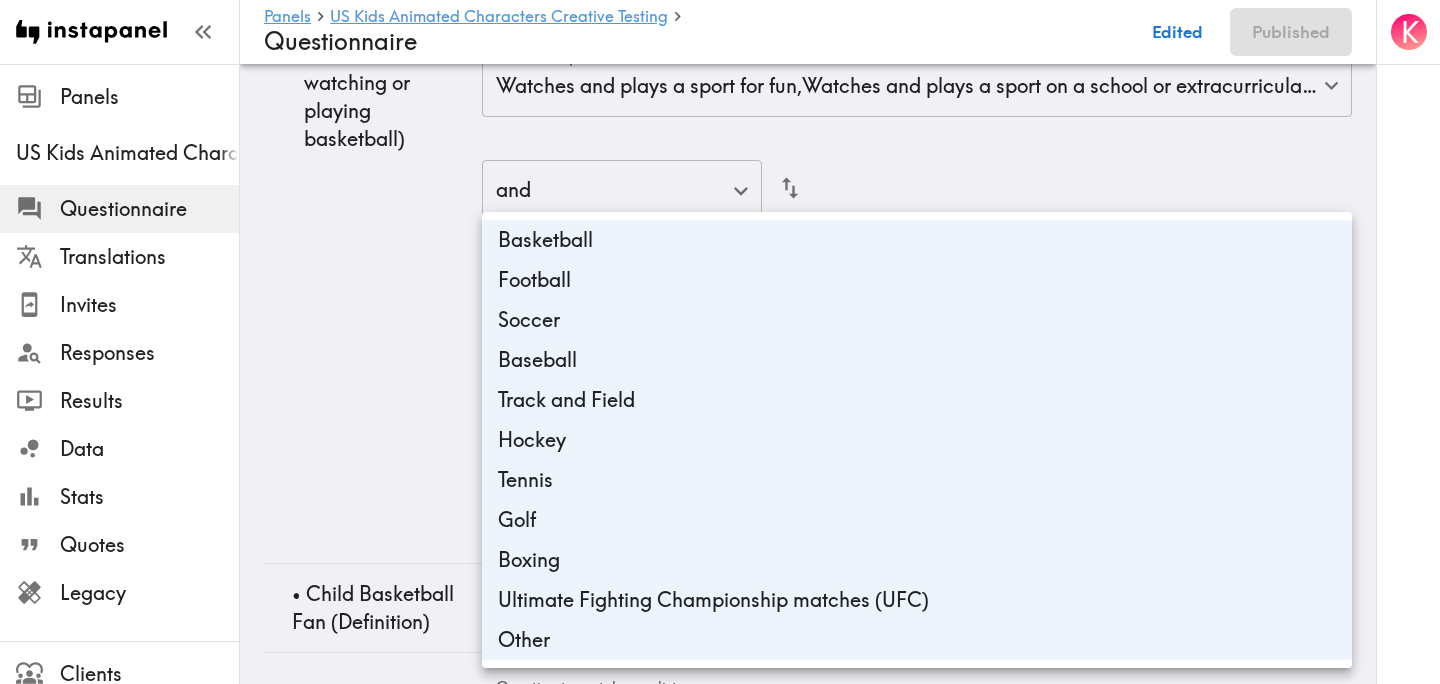 click on "Basketball" at bounding box center [917, 240] 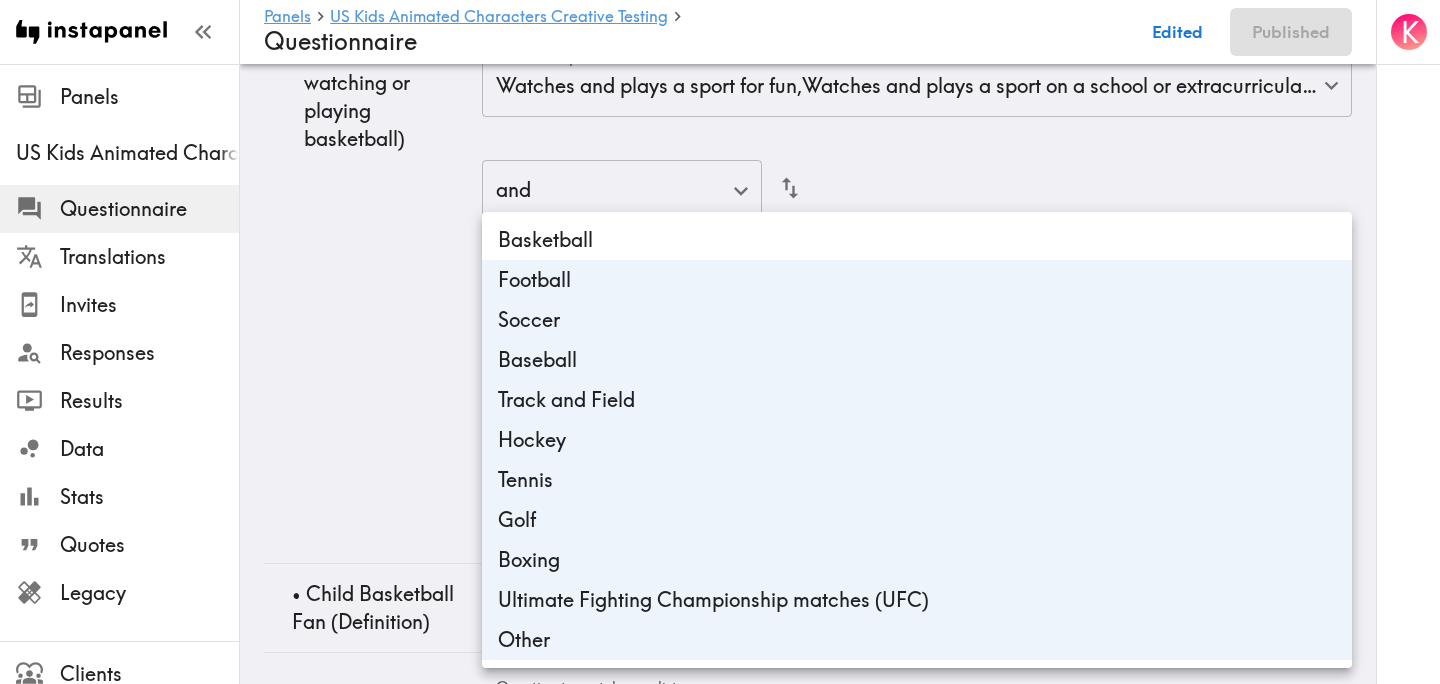 click at bounding box center [720, 342] 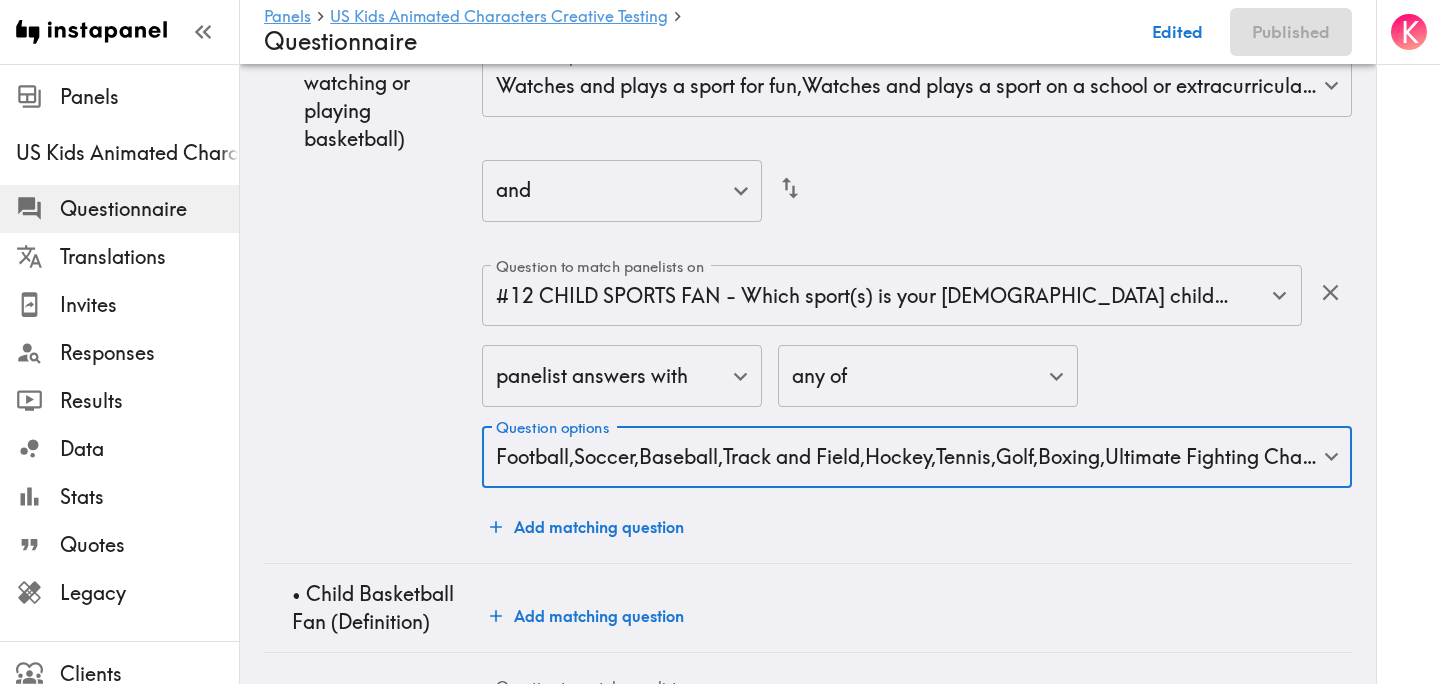 click on "◦    Child has some level of interest watching or playing in sports (but does not have interest in watching or playing basketball)" at bounding box center [373, 26] 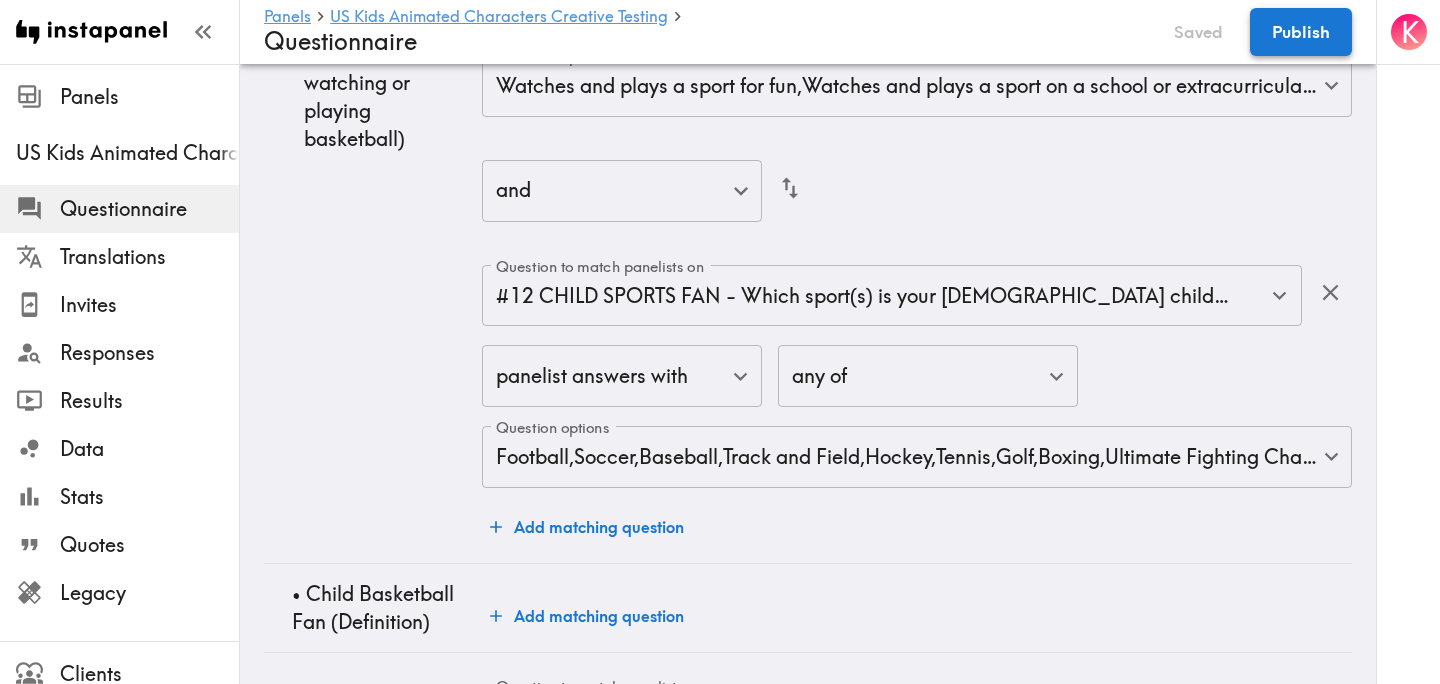 click on "Publish" at bounding box center (1301, 32) 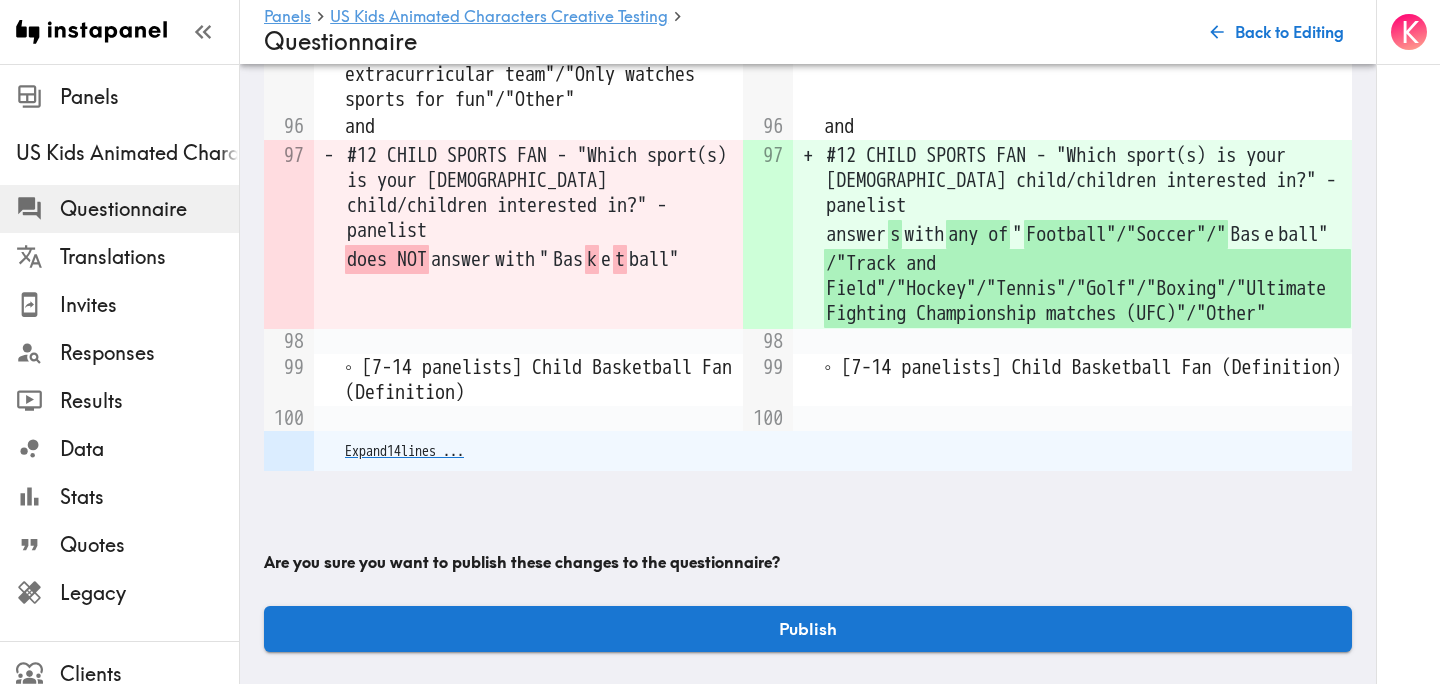 scroll, scrollTop: 884, scrollLeft: 0, axis: vertical 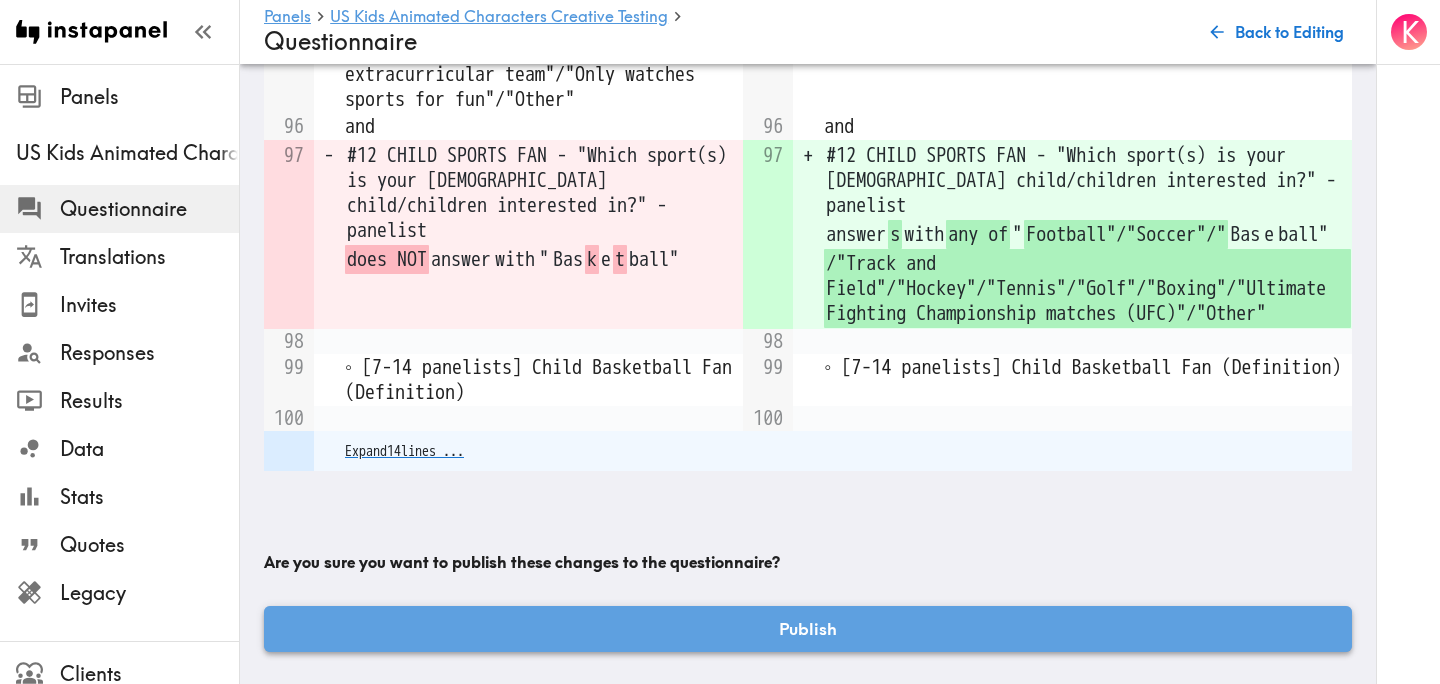 click on "Publish" at bounding box center [808, 629] 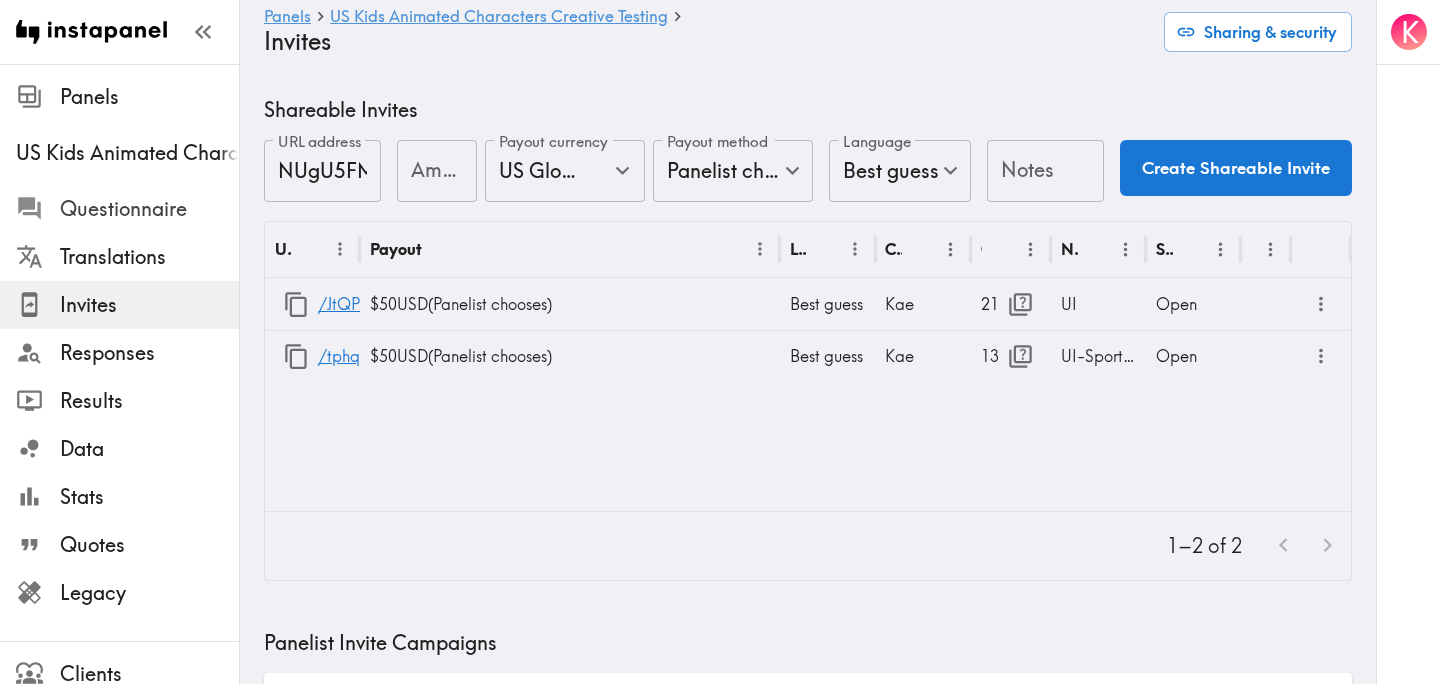click on "Questionnaire" at bounding box center [149, 209] 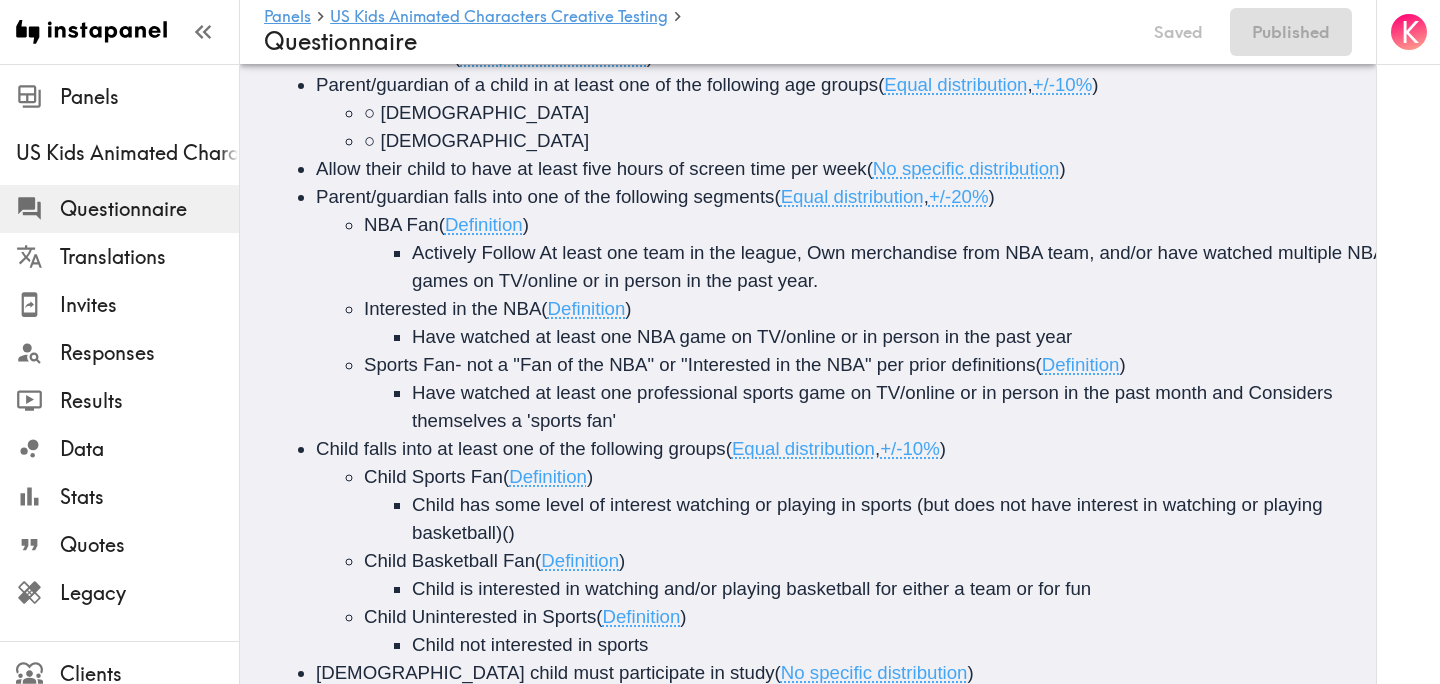 scroll, scrollTop: 0, scrollLeft: 0, axis: both 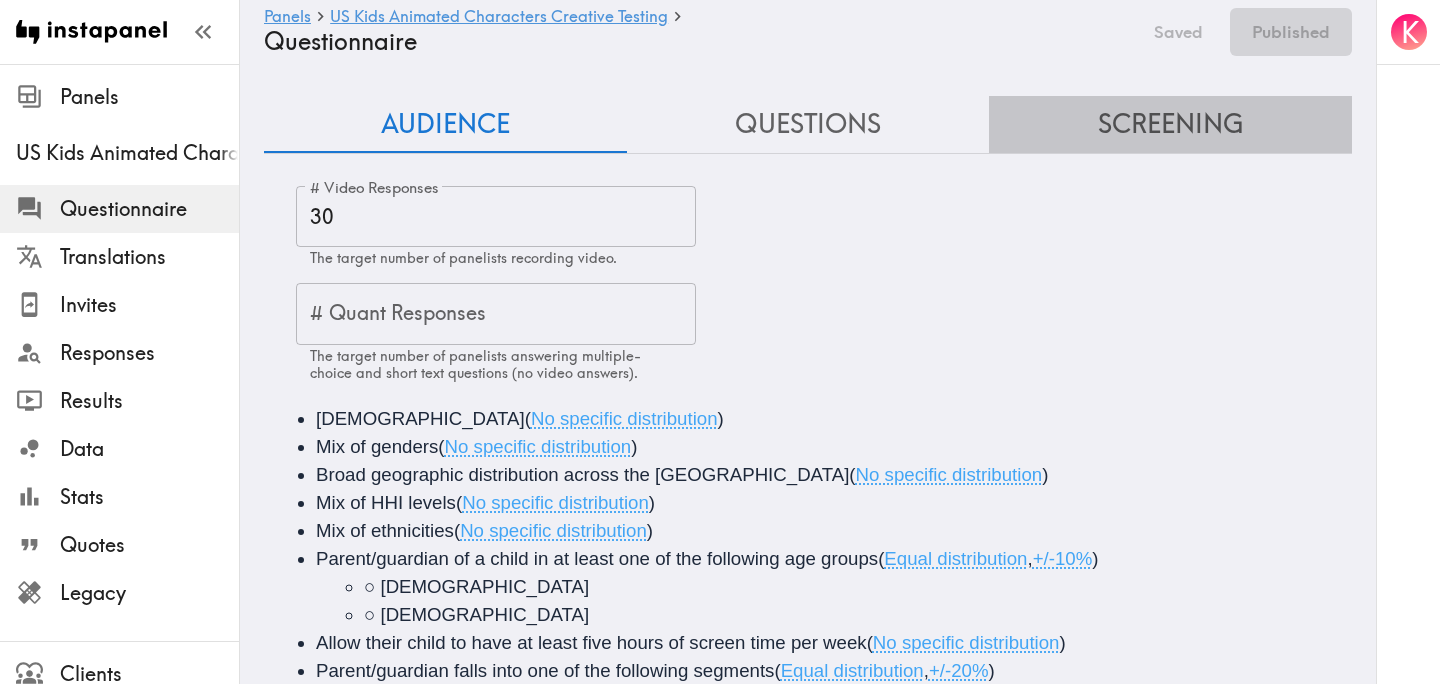 click on "Screening" at bounding box center [1170, 124] 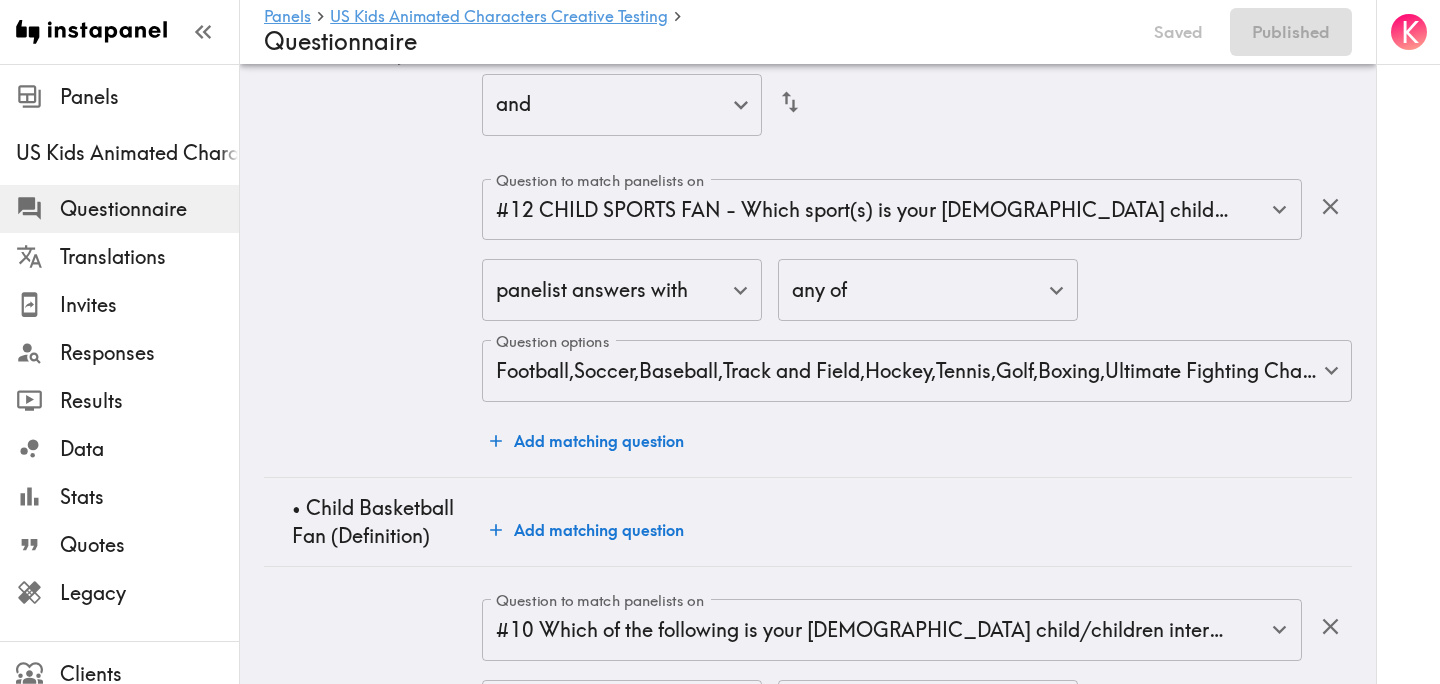scroll, scrollTop: 12809, scrollLeft: 0, axis: vertical 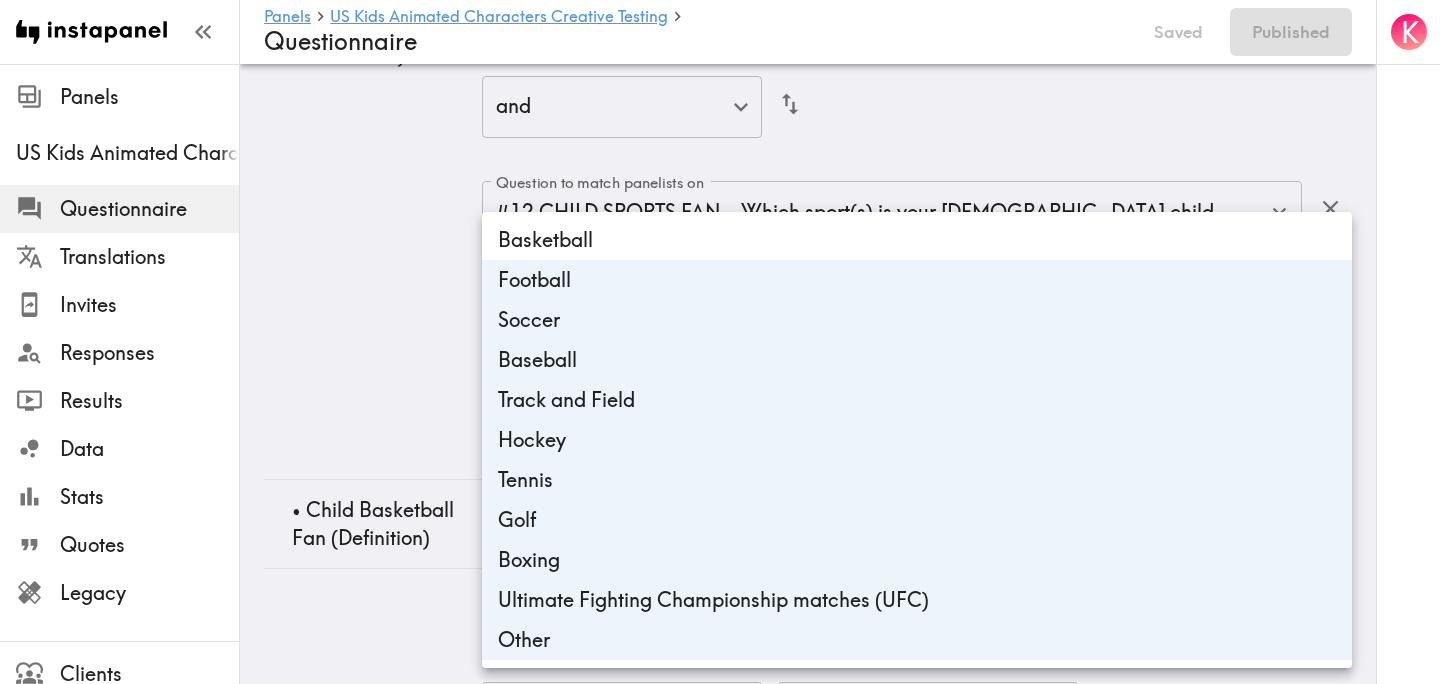 click on "Instapanel -  Panels  -  US Kids Animated Characters Creative Testing  -  Questionnaire Panels US Kids Animated Characters Creative Testing Questionnaire Translations Invites Responses Results Data Stats Quotes Legacy Clients Panelists Strategists My Invites My Rewards Help/Suggestions K Panels   US Kids Animated Characters Creative Testing   Questionnaire Saved Published Audience Questions Screening # Video Responses 30 # Video Responses The target number of panelists recording video. # Quant Responses # Quant Responses The target number of panelists answering multiple-choice and short text questions (no video answers). 18+ years old  ( No specific distribution ) Mix of genders  ( No specific distribution ) Broad geographic distribution across the US  ( No specific distribution ) Mix of HHI levels  ( No specific distribution ) Mix of ethnicities  ( No specific distribution ) Parent/guardian of a child in at least one of the following age groups  ( Equal distribution ,  +/-10% ) ○ 6-8 years old ( ) ( ,  ) (" at bounding box center [720, -5146] 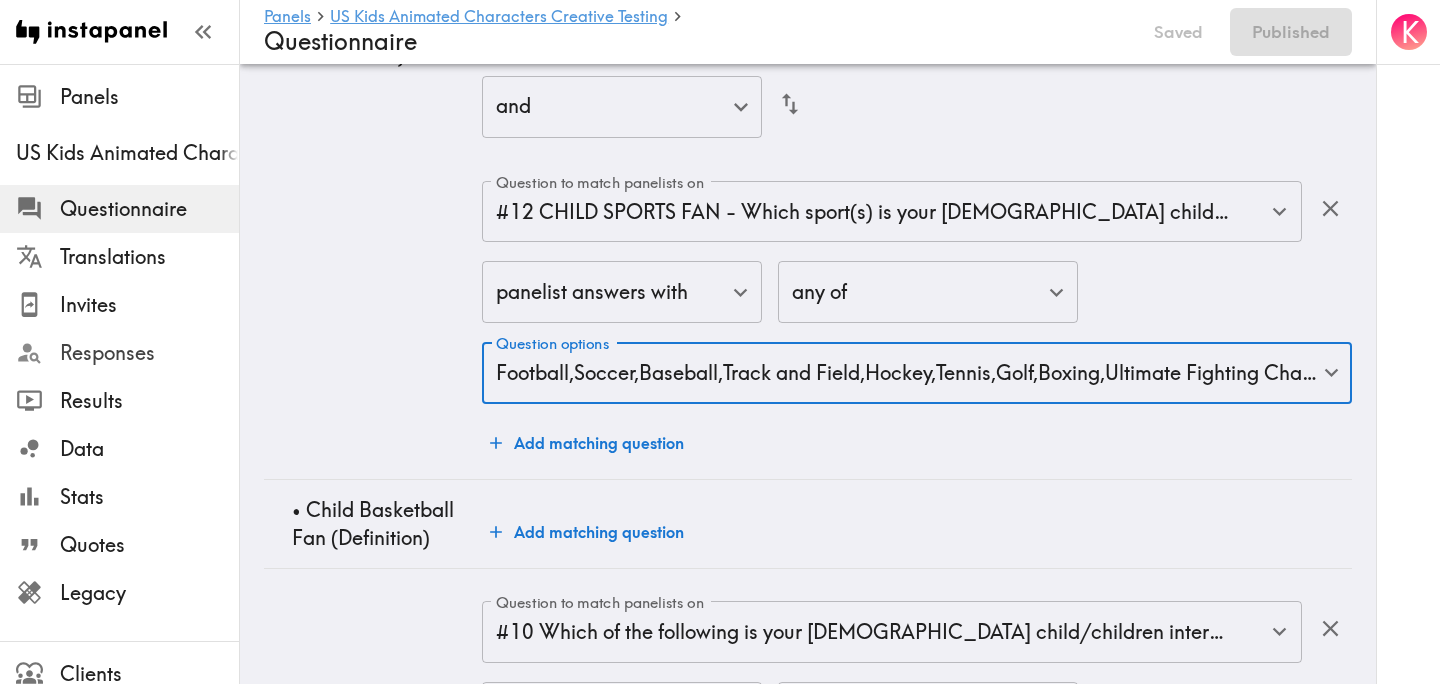 click on "Responses" at bounding box center [149, 353] 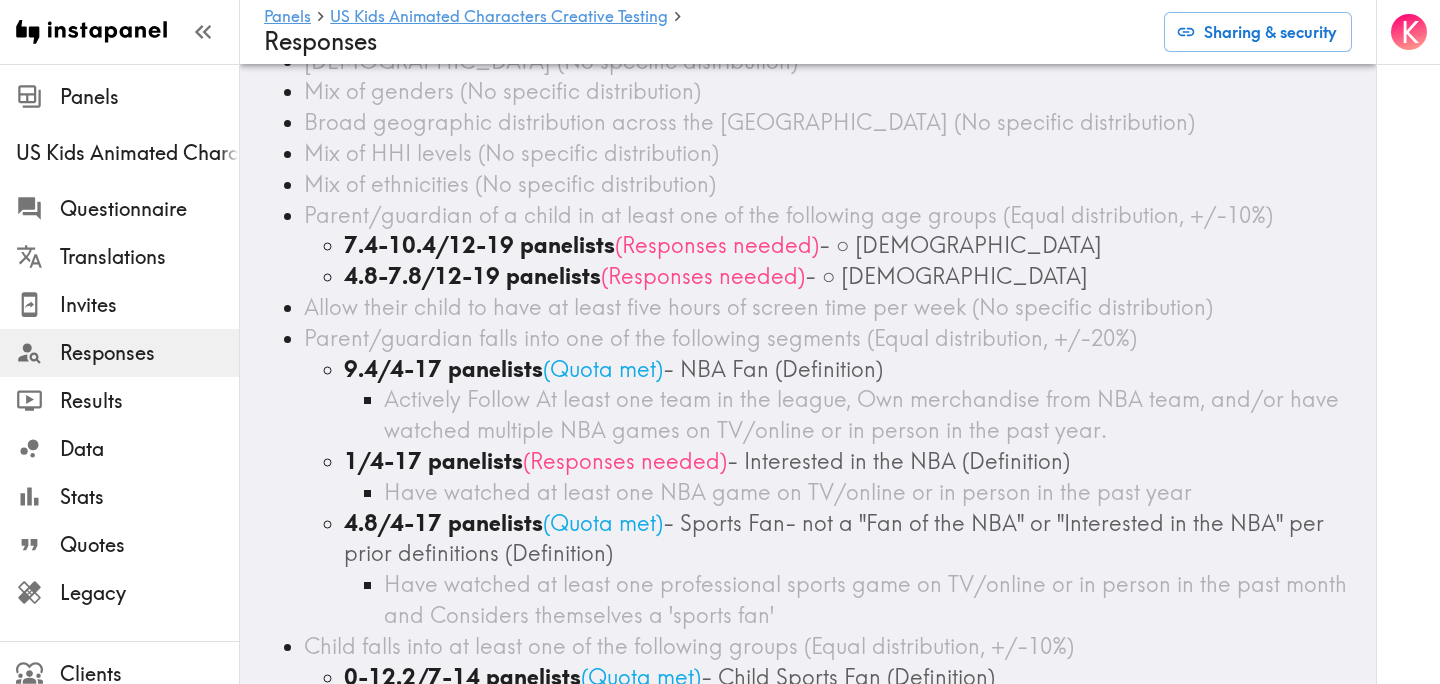scroll, scrollTop: 0, scrollLeft: 0, axis: both 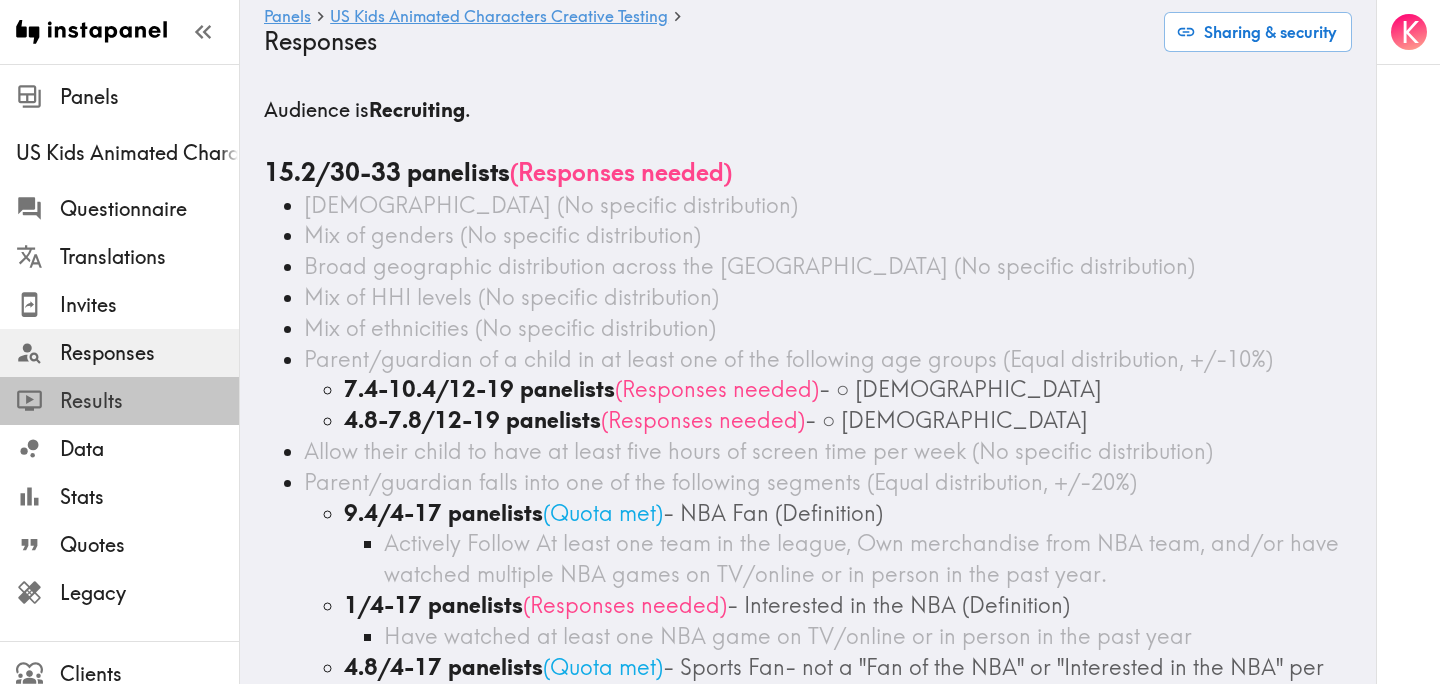 click on "Results" at bounding box center (149, 401) 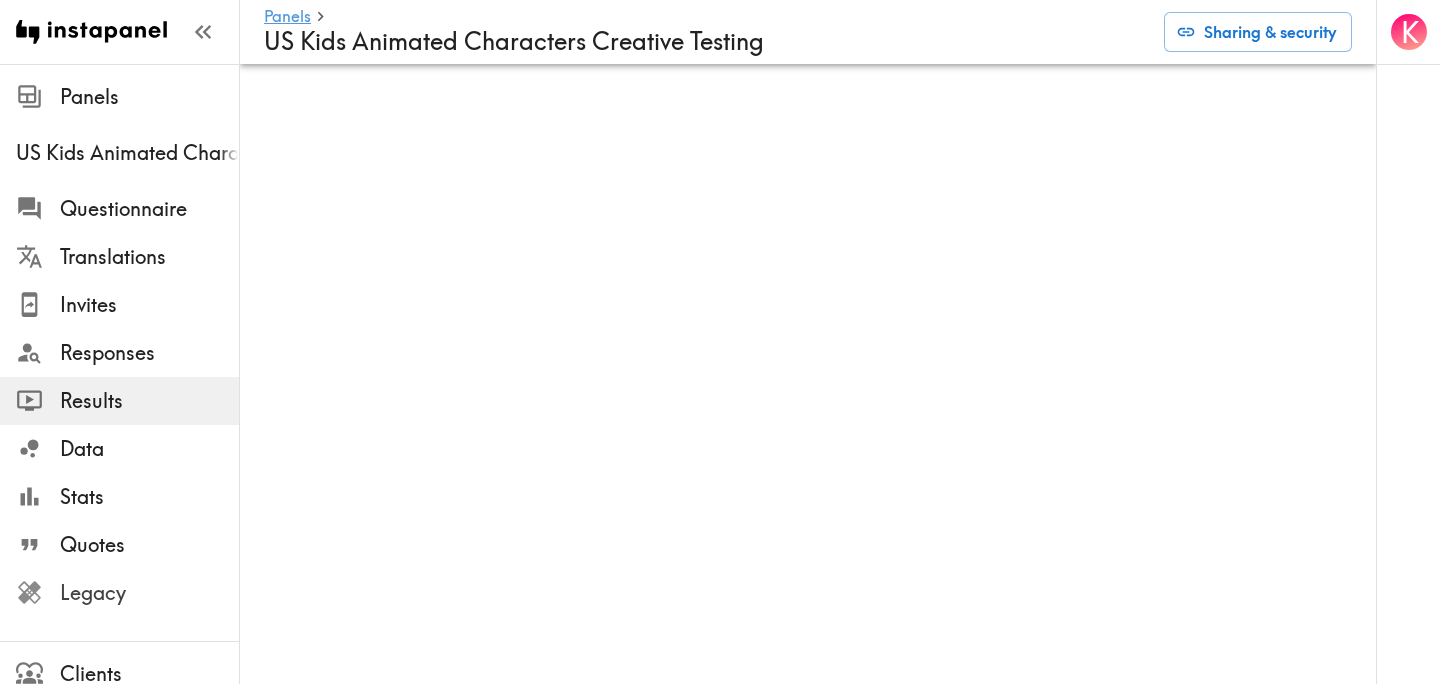 click on "Legacy" at bounding box center [149, 593] 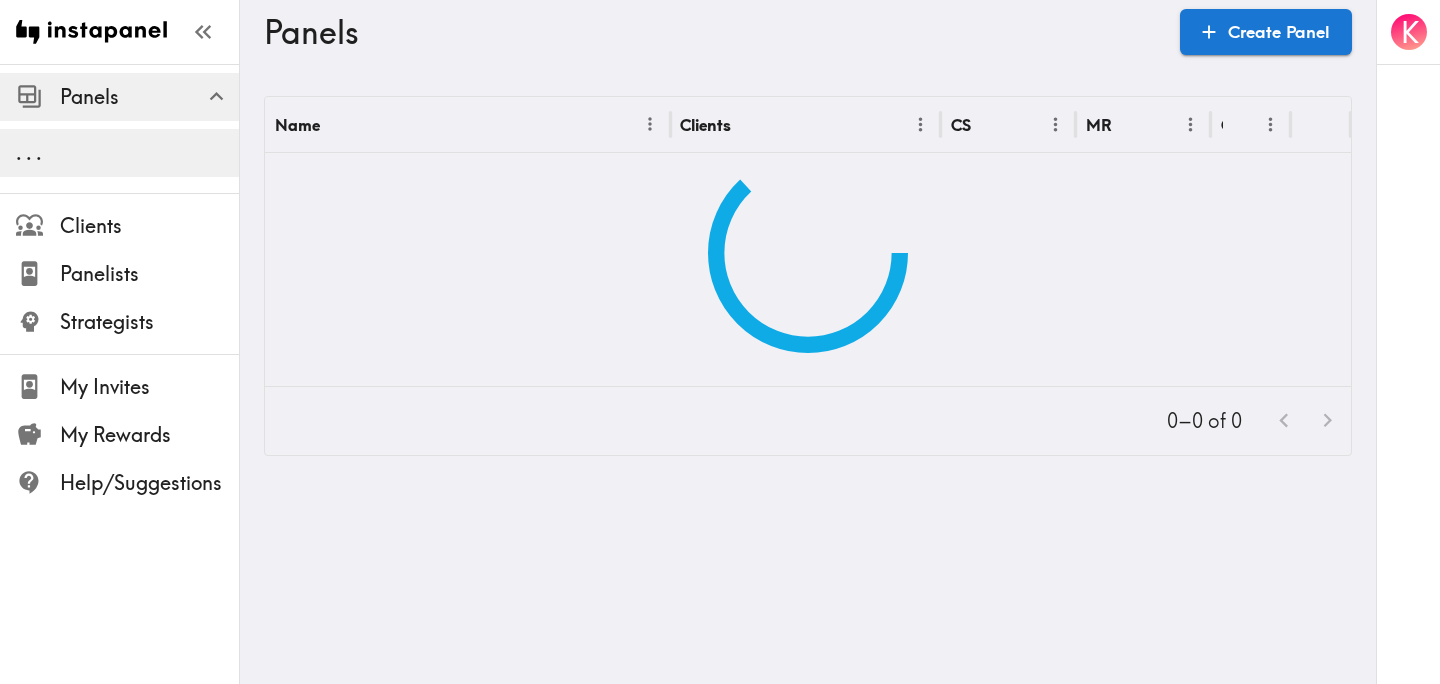 scroll, scrollTop: 0, scrollLeft: 0, axis: both 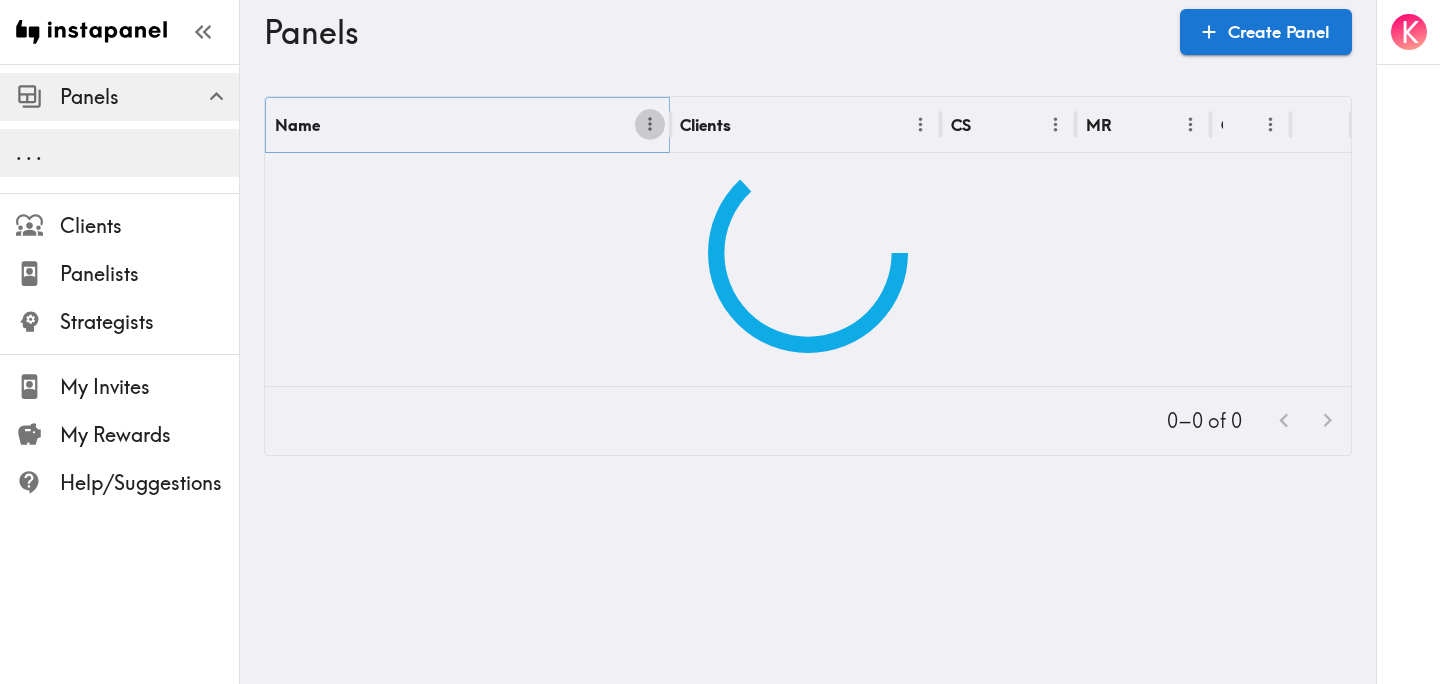 click 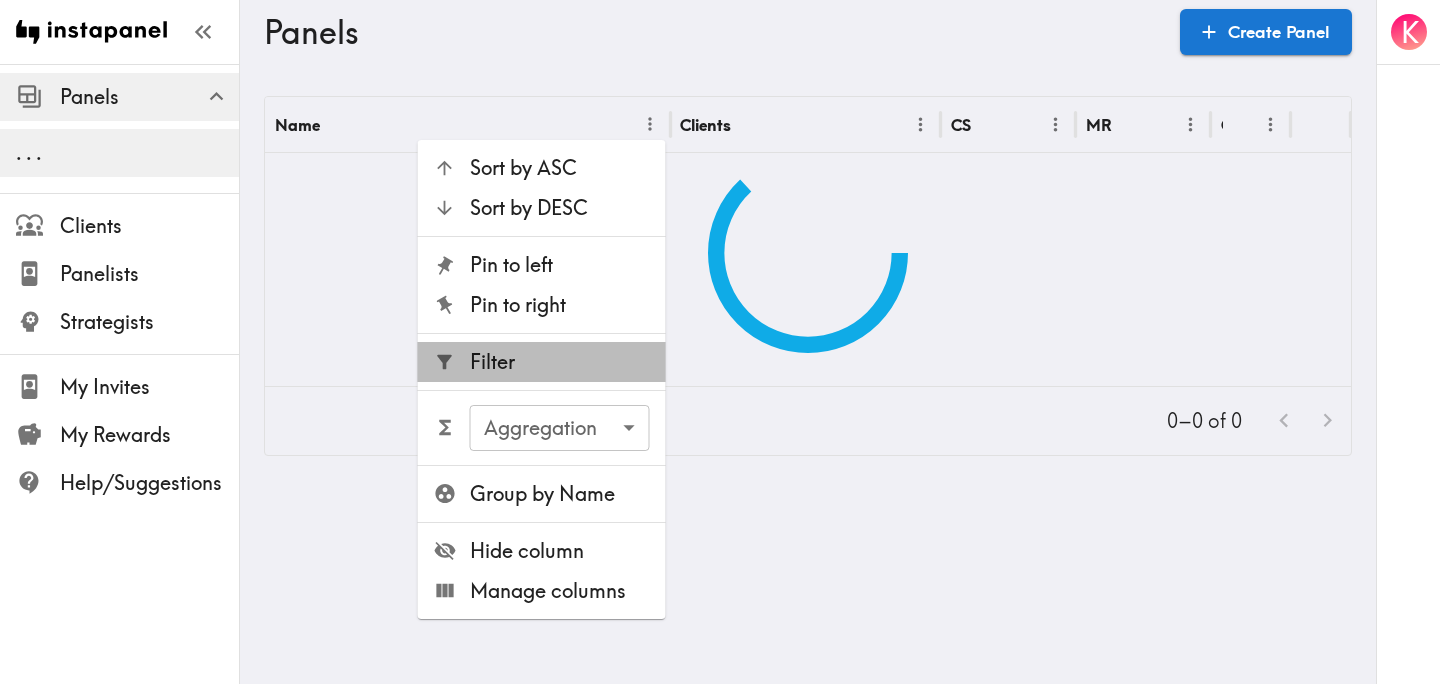 click on "Filter" at bounding box center [560, 362] 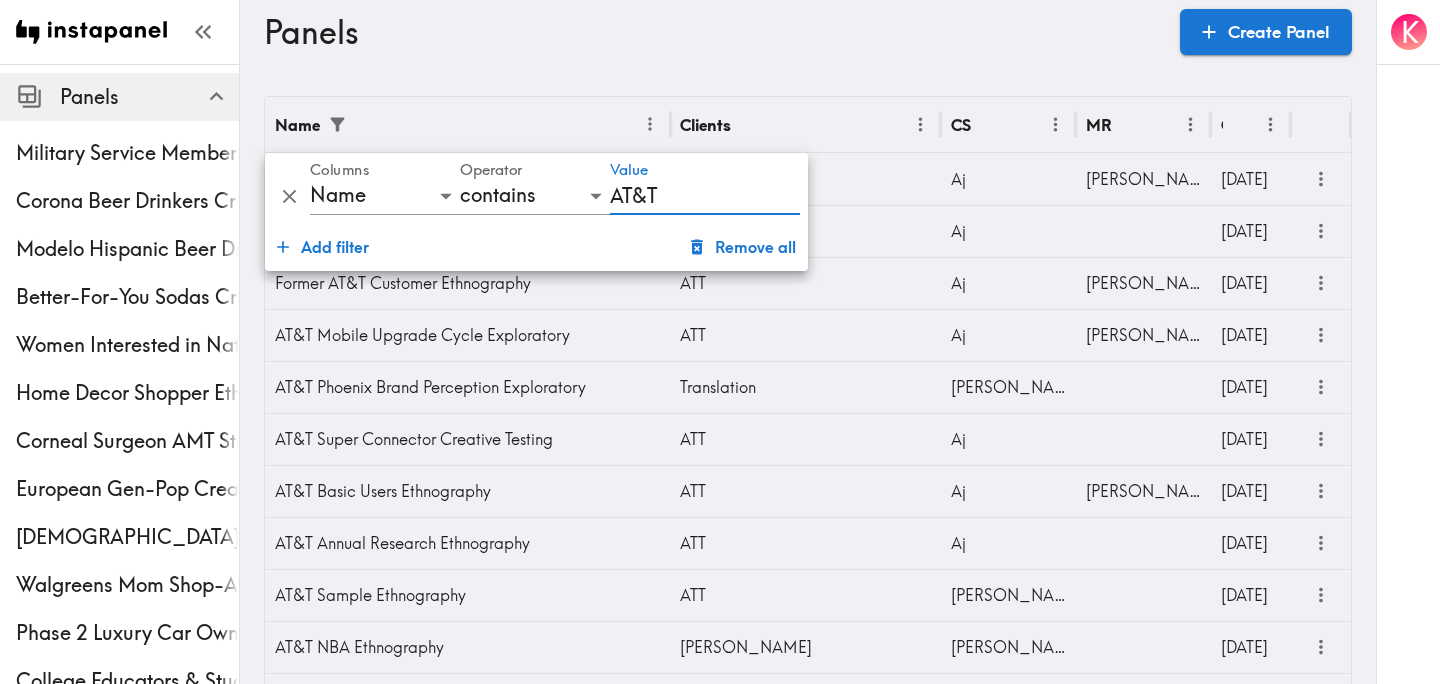 type on "AT&T" 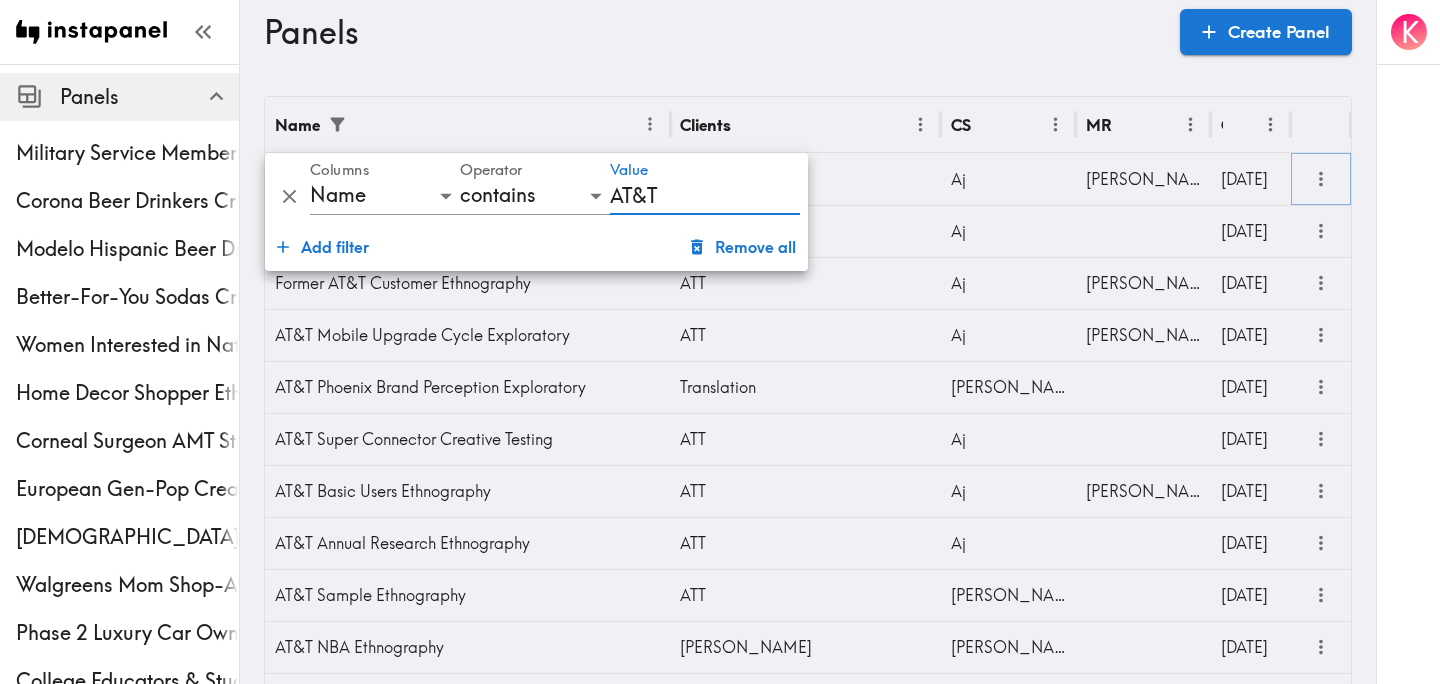 click 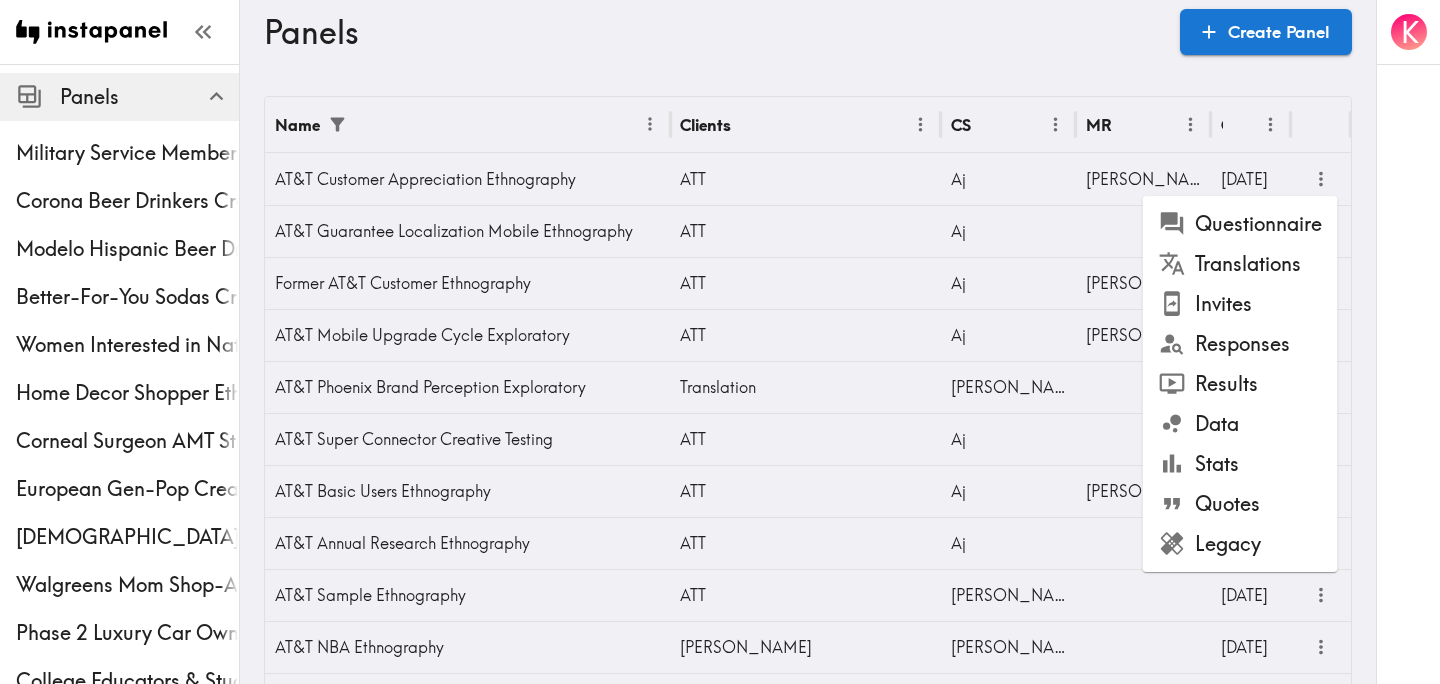 click on "Results" at bounding box center [1240, 384] 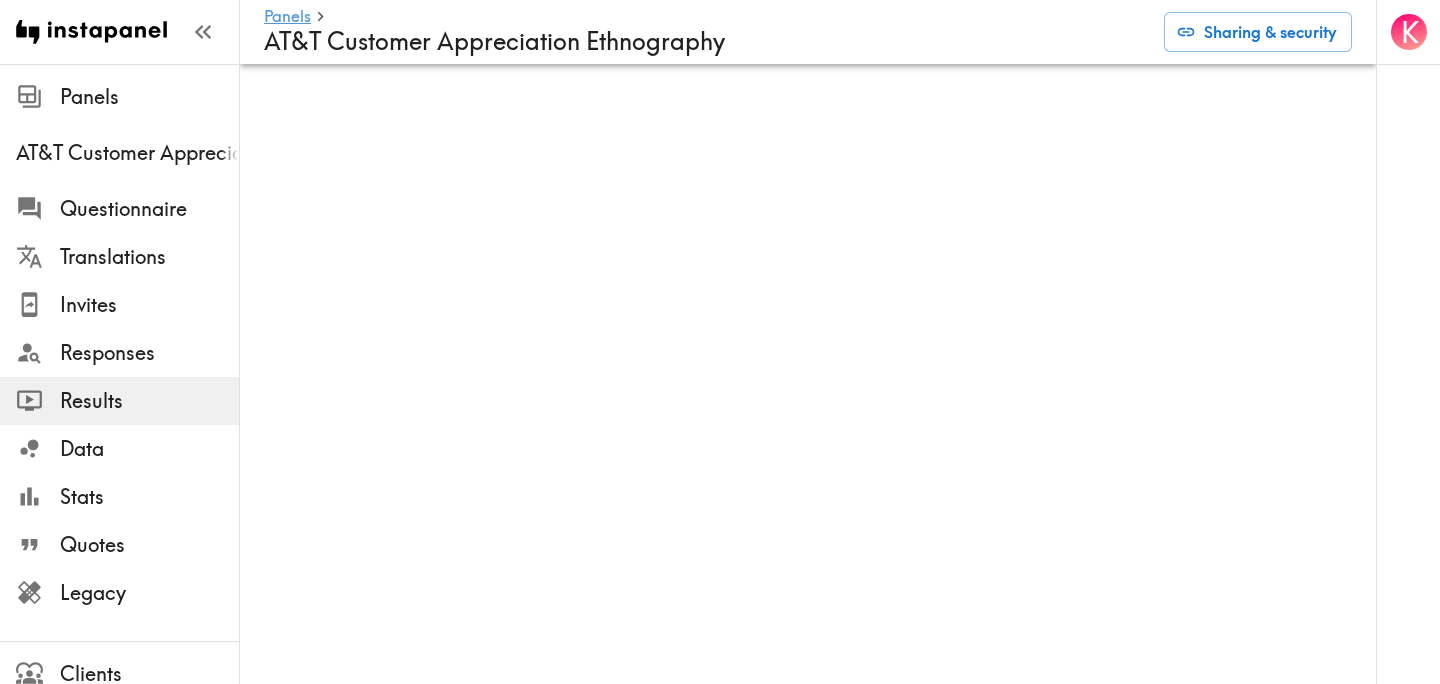 click on "K" at bounding box center [1408, 342] 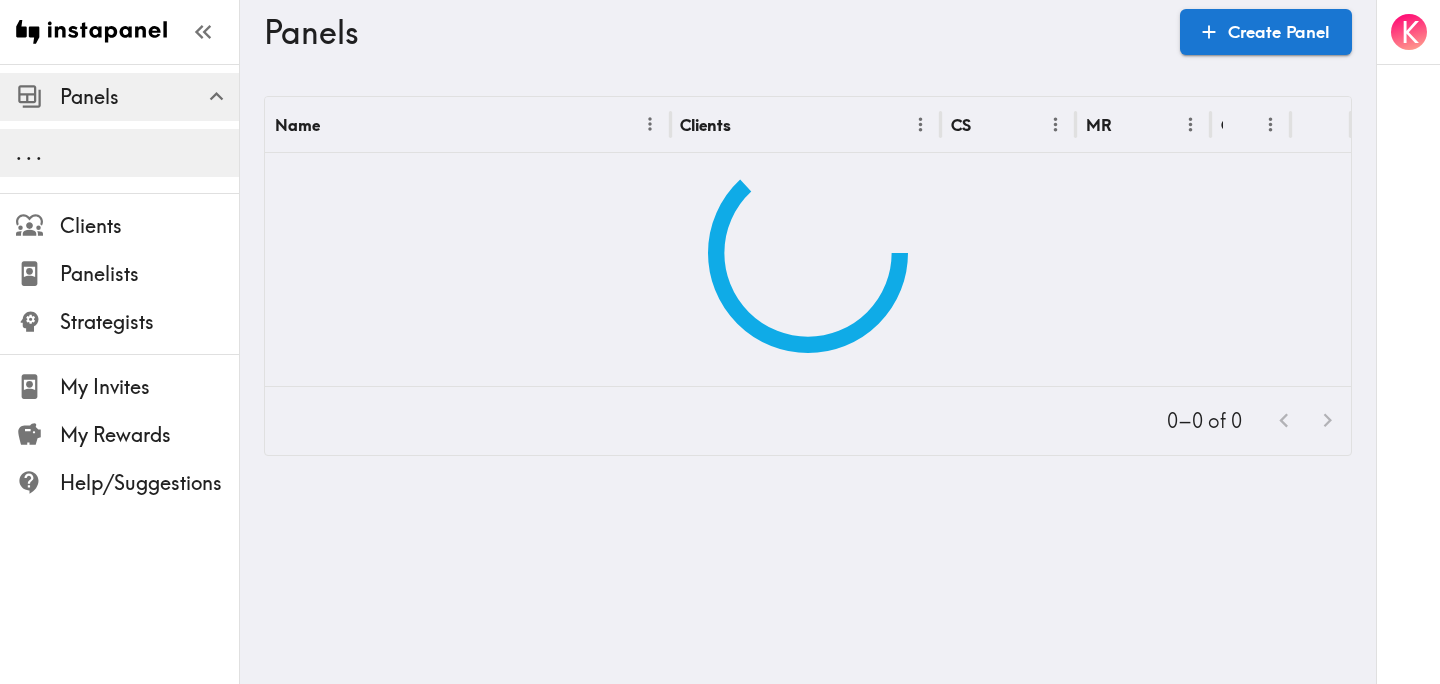 scroll, scrollTop: 0, scrollLeft: 0, axis: both 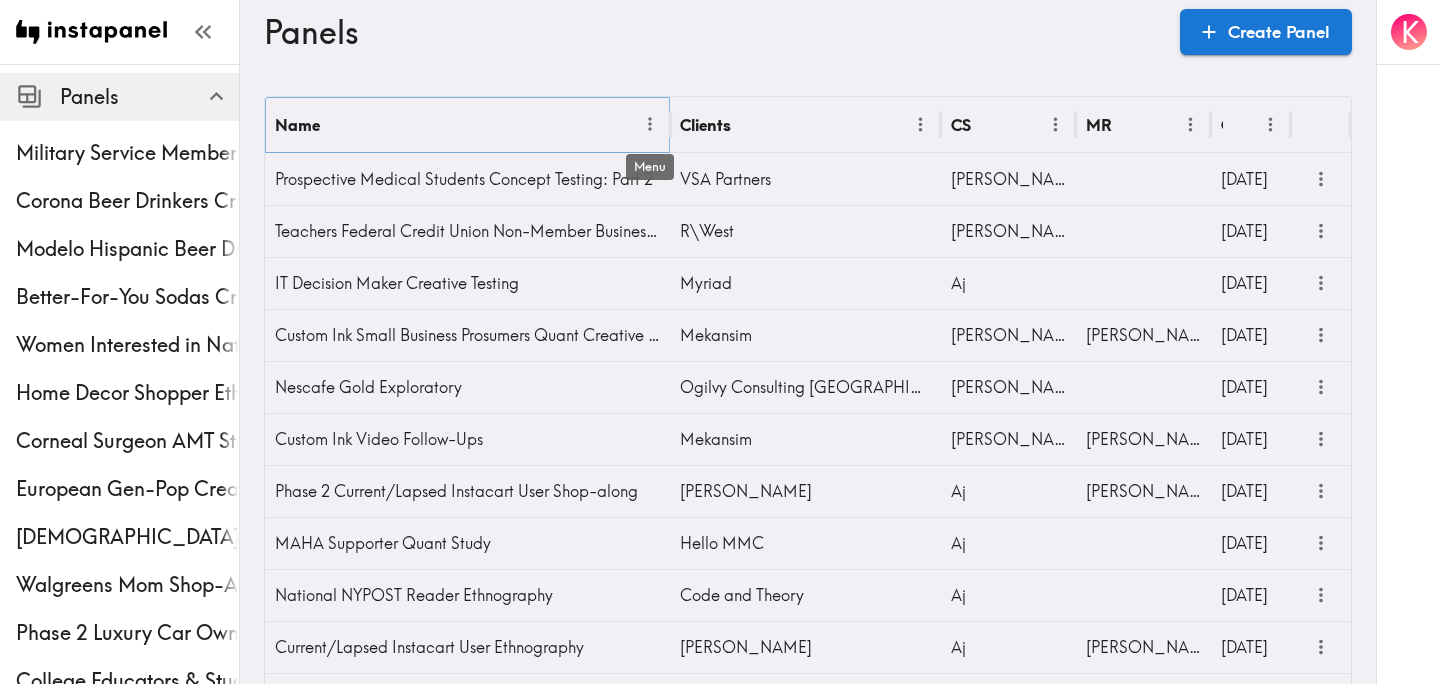 click 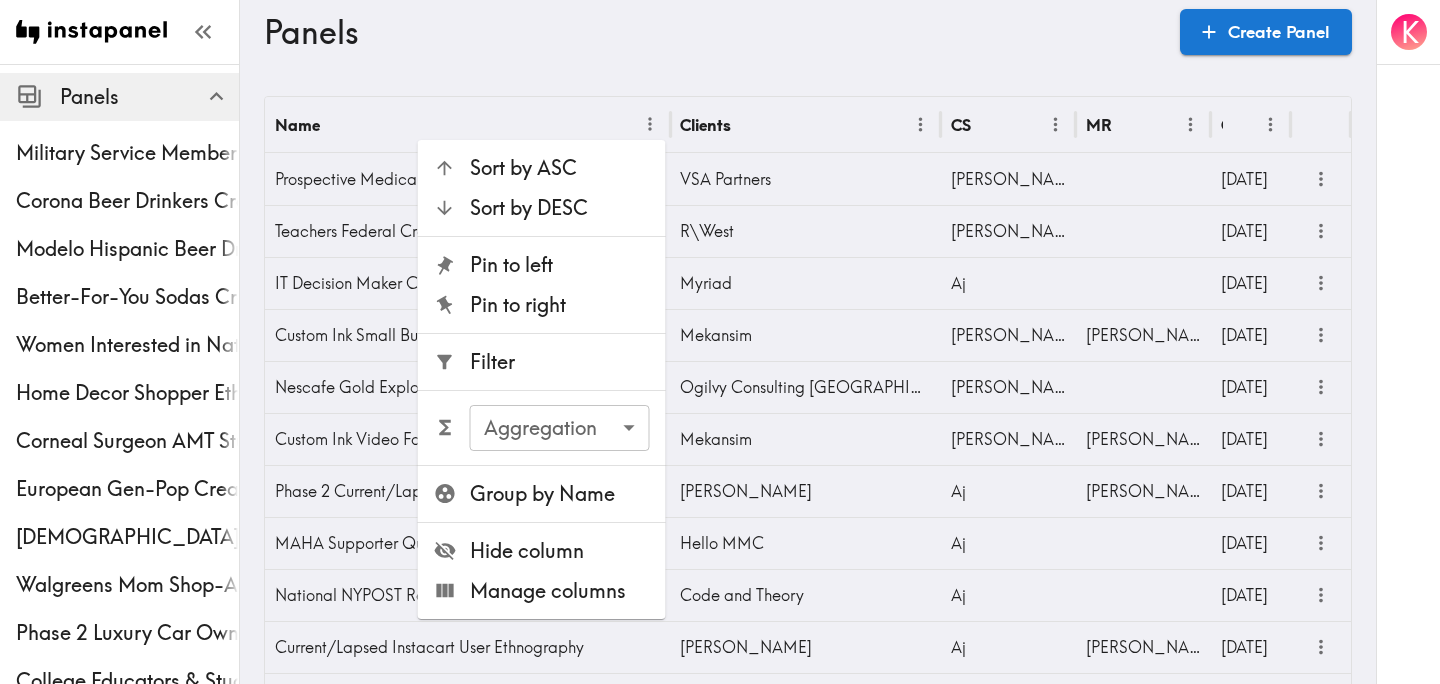 click on "Filter" at bounding box center (542, 362) 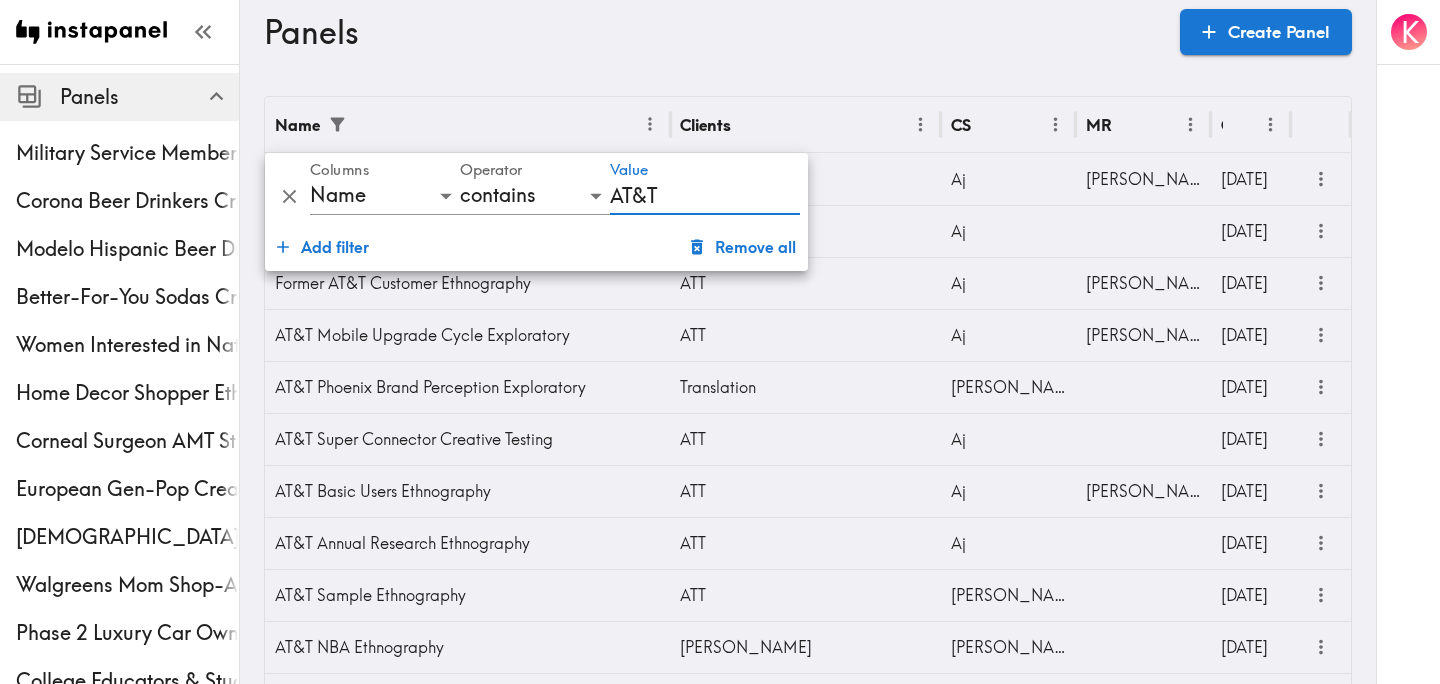 type on "AT&T" 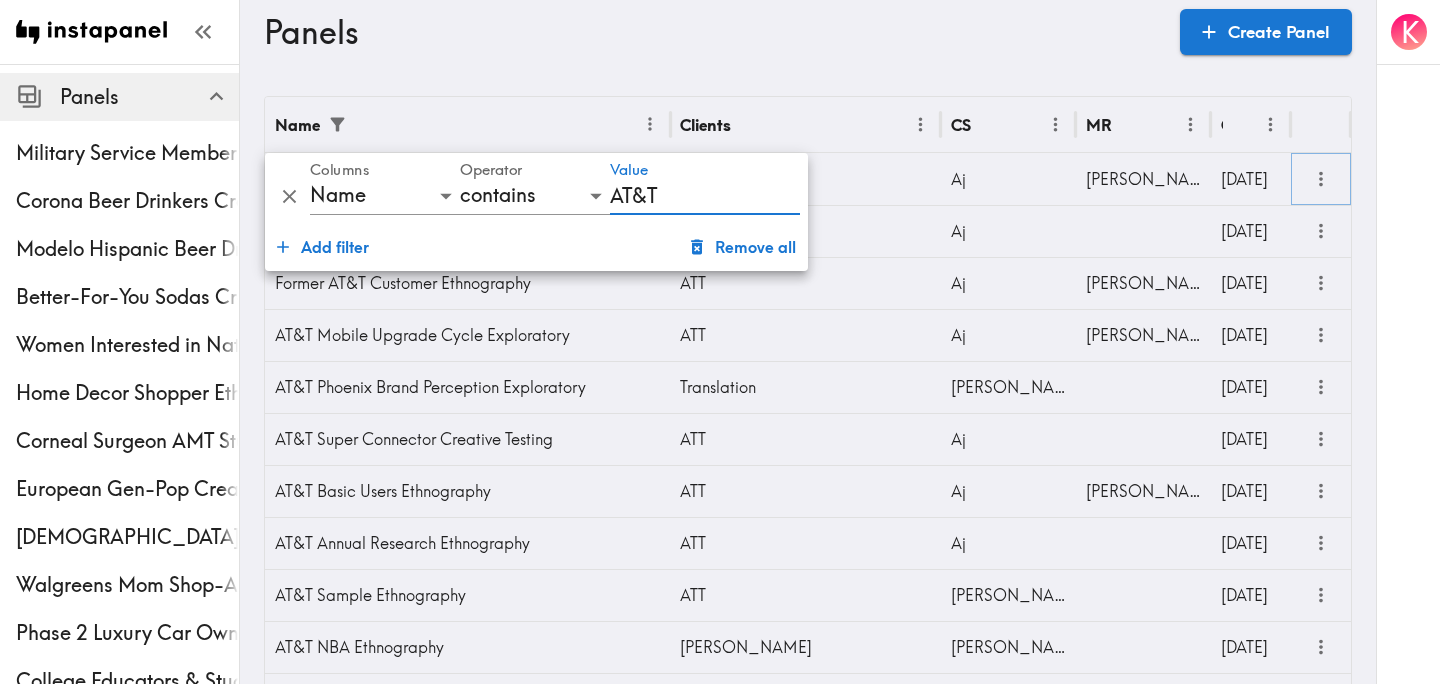 click 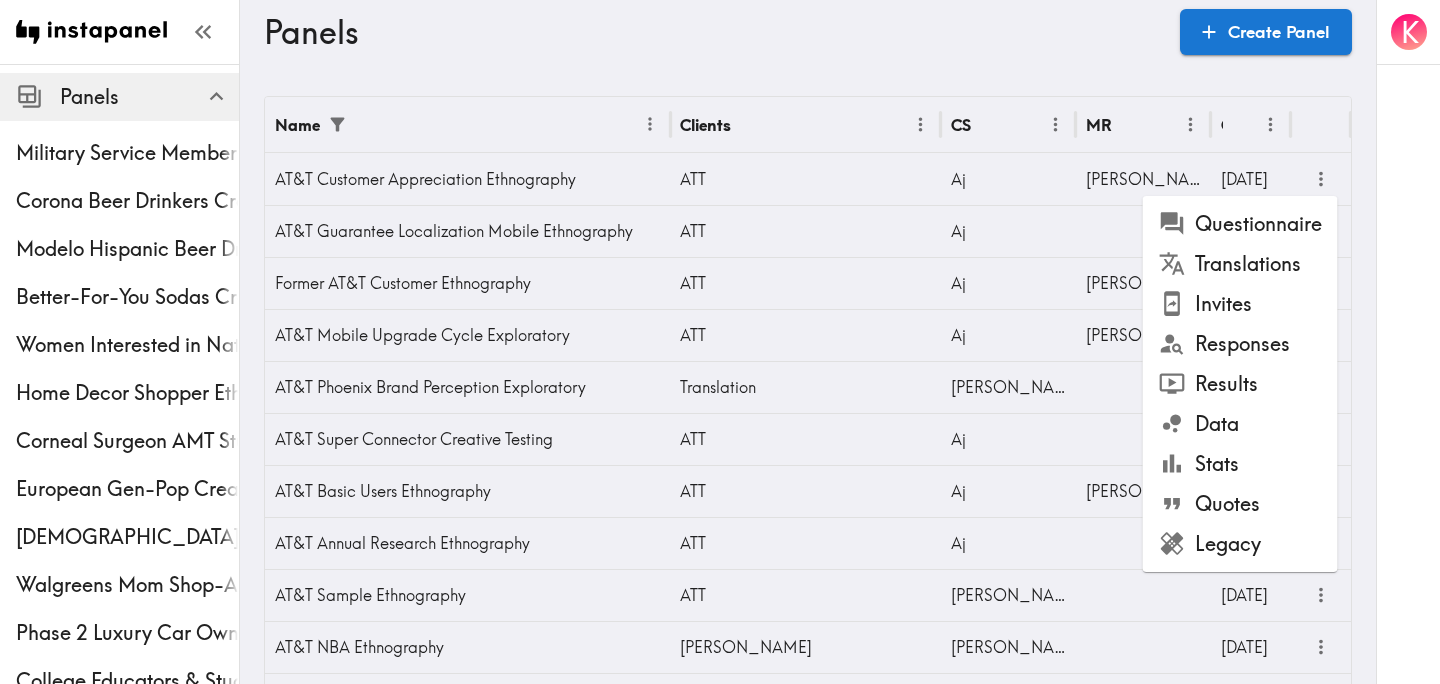 click on "Results" at bounding box center (1240, 384) 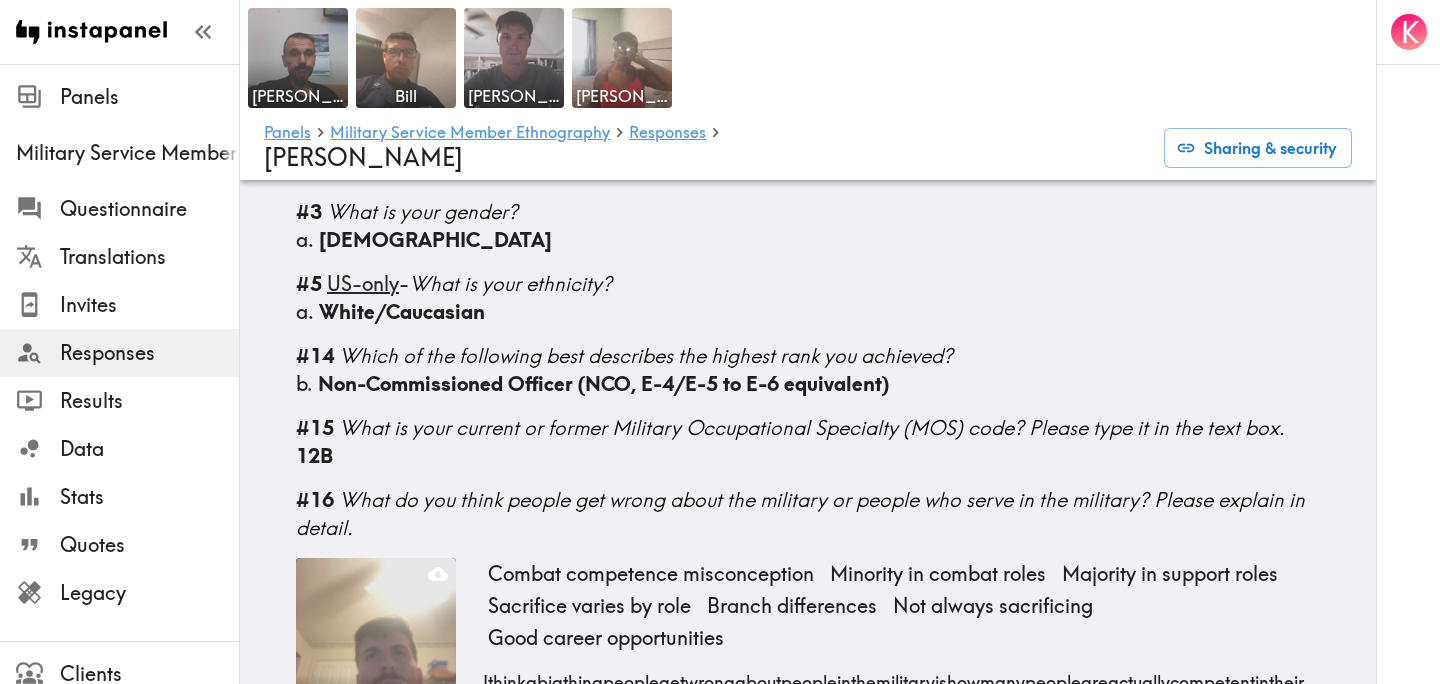 scroll, scrollTop: 1349, scrollLeft: 0, axis: vertical 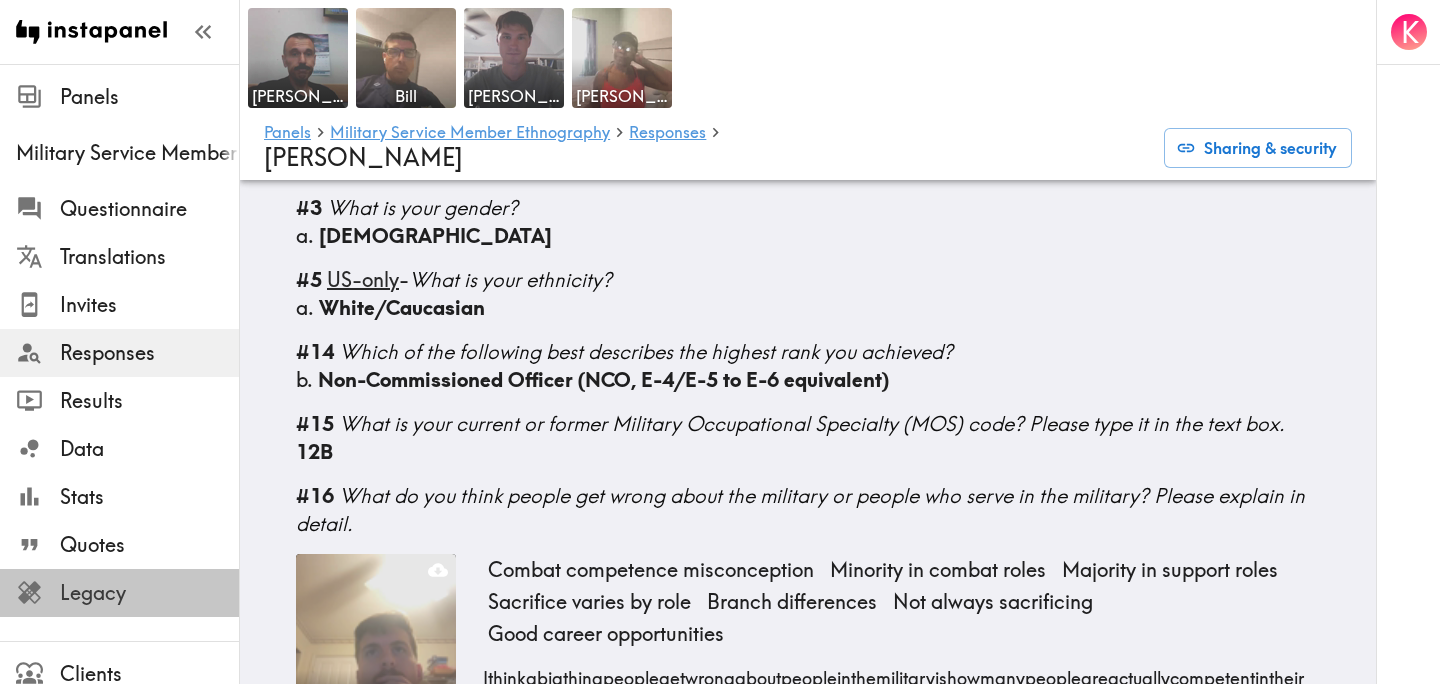 click on "Legacy" at bounding box center (149, 593) 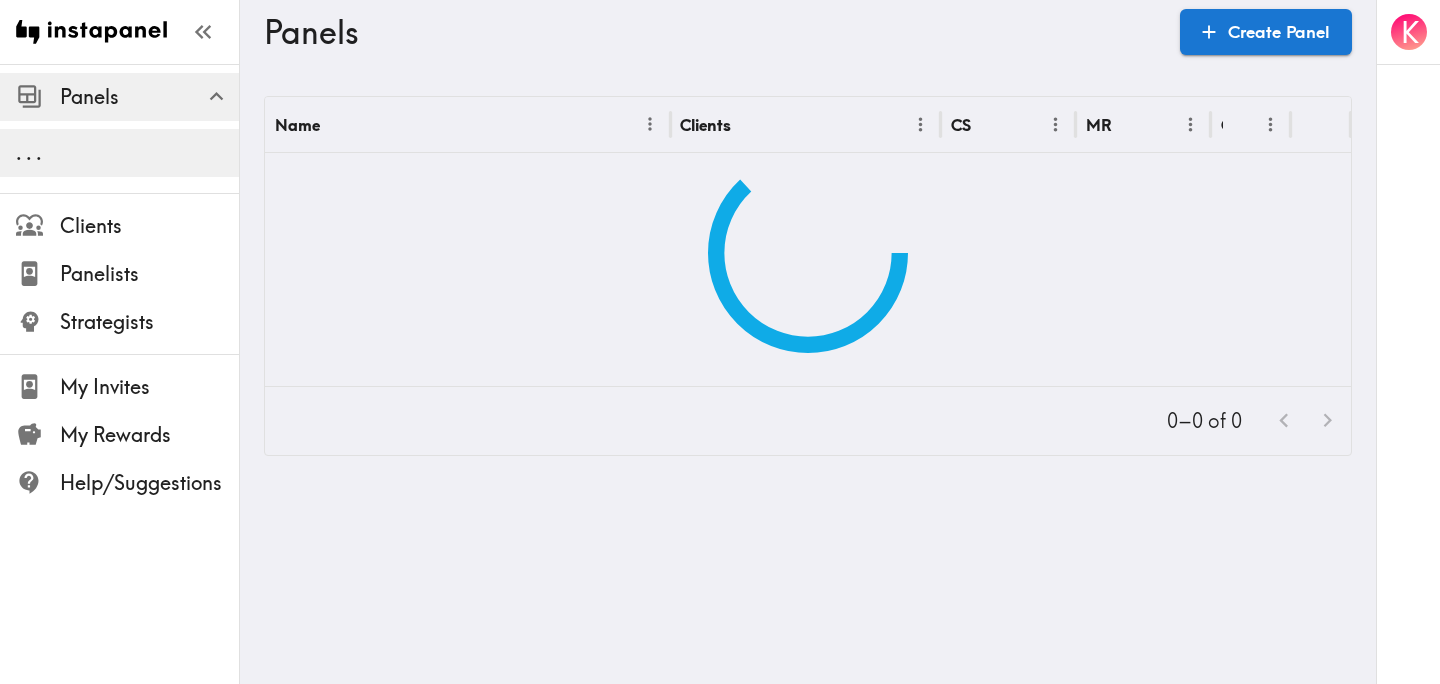 scroll, scrollTop: 0, scrollLeft: 0, axis: both 